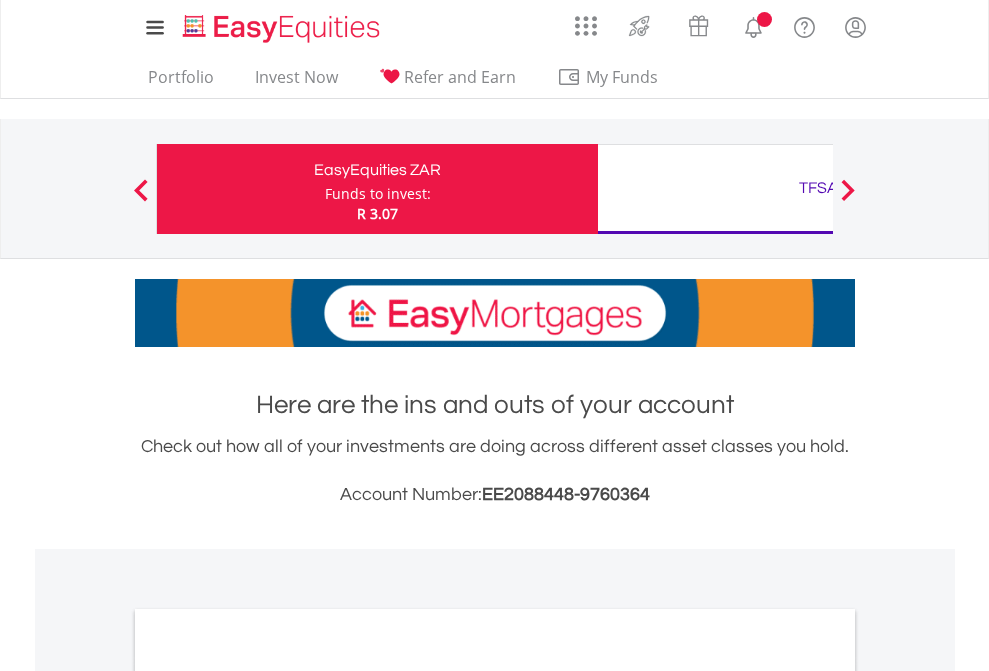 scroll, scrollTop: 0, scrollLeft: 0, axis: both 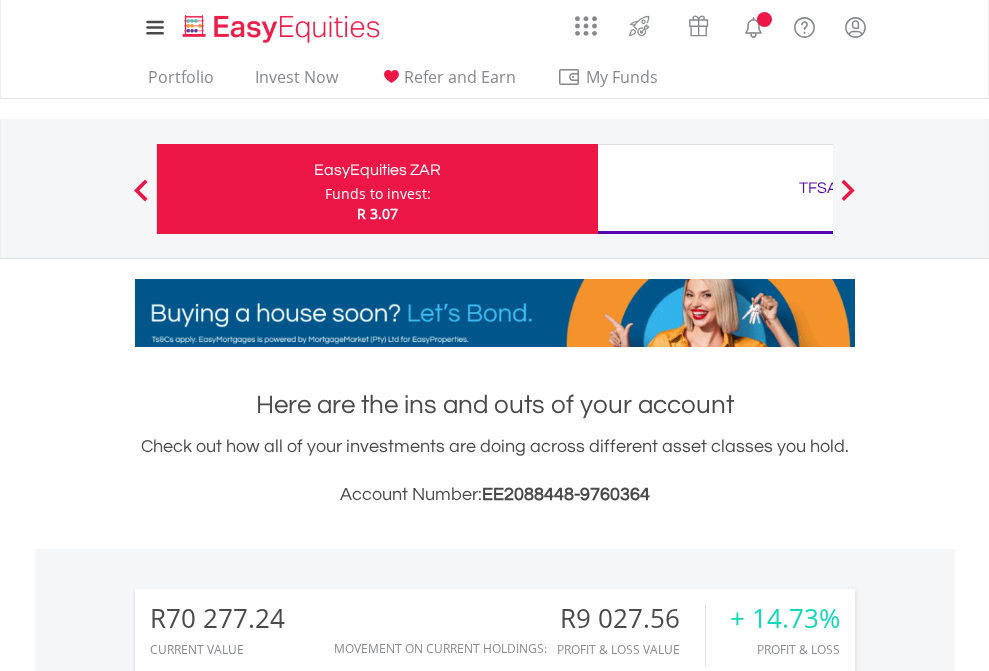 click on "Funds to invest:" at bounding box center (378, 194) 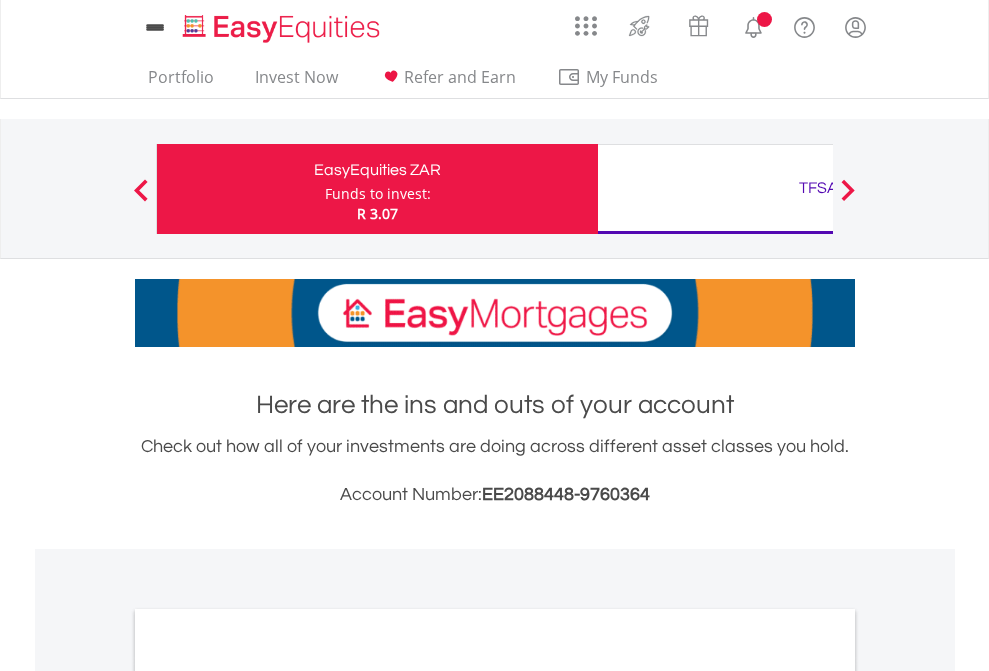scroll, scrollTop: 0, scrollLeft: 0, axis: both 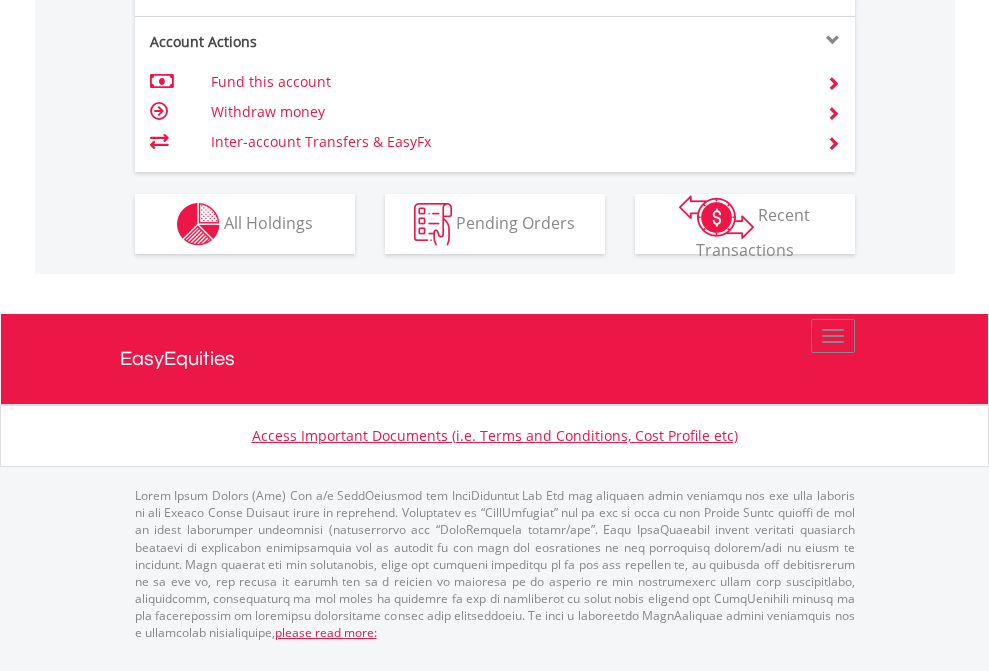 click on "Investment types" at bounding box center [706, -337] 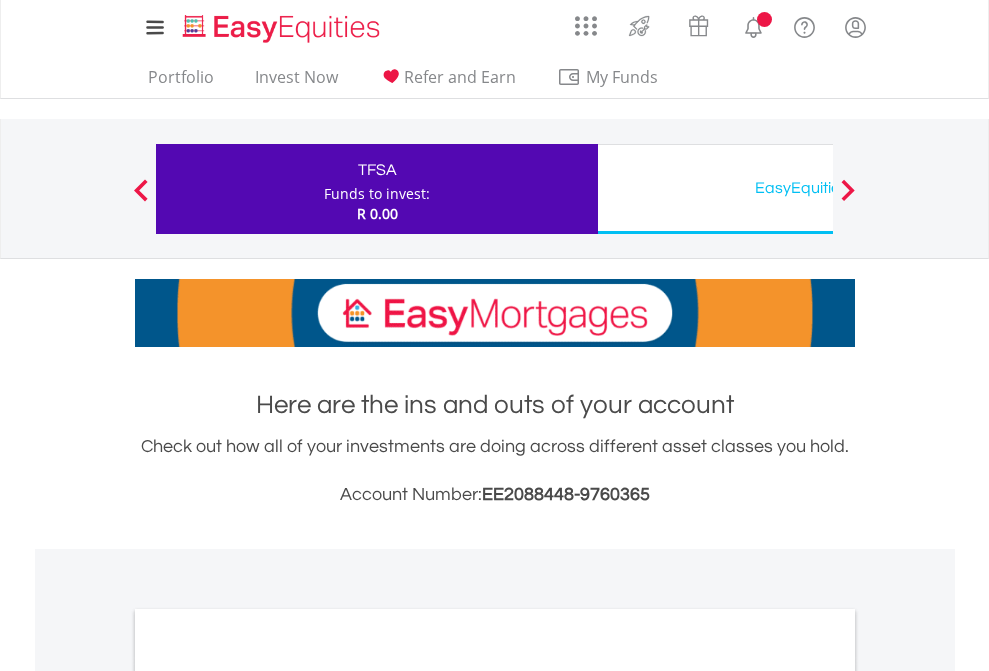 scroll, scrollTop: 0, scrollLeft: 0, axis: both 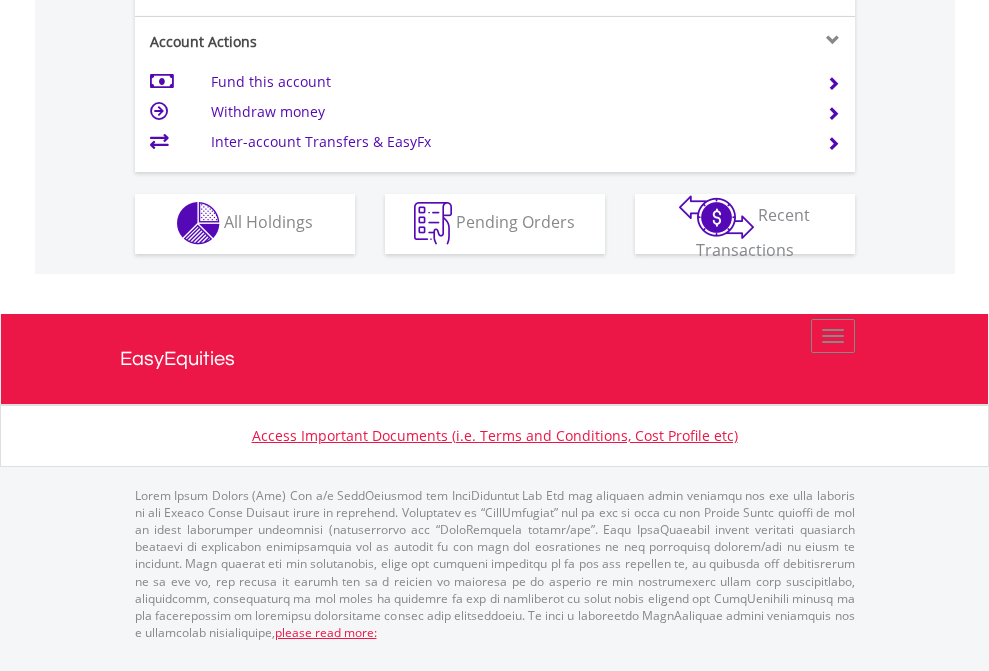 click on "Investment types" at bounding box center [706, -353] 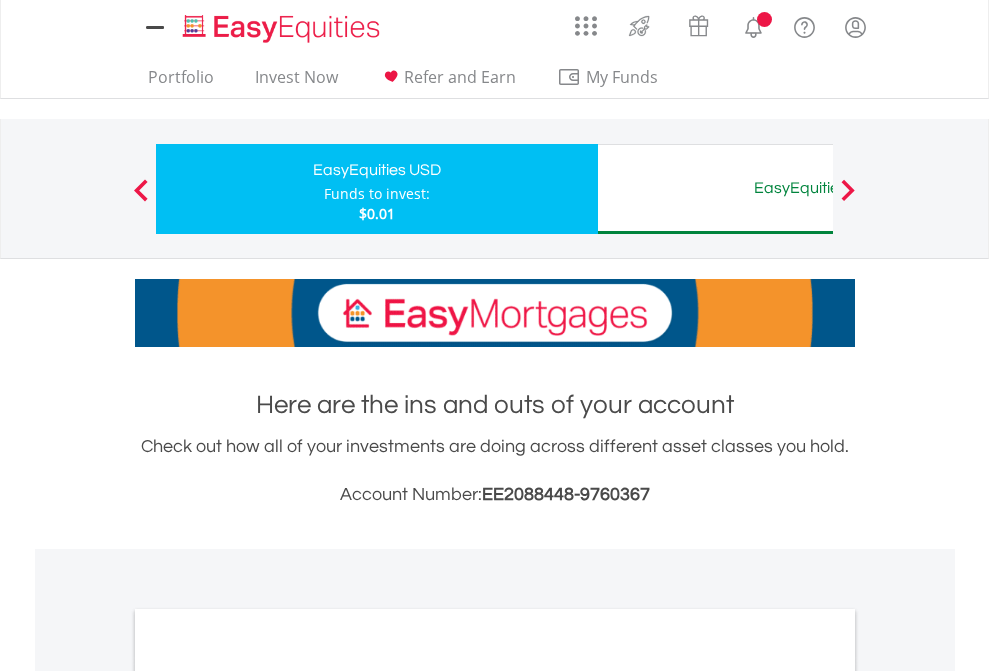 scroll, scrollTop: 0, scrollLeft: 0, axis: both 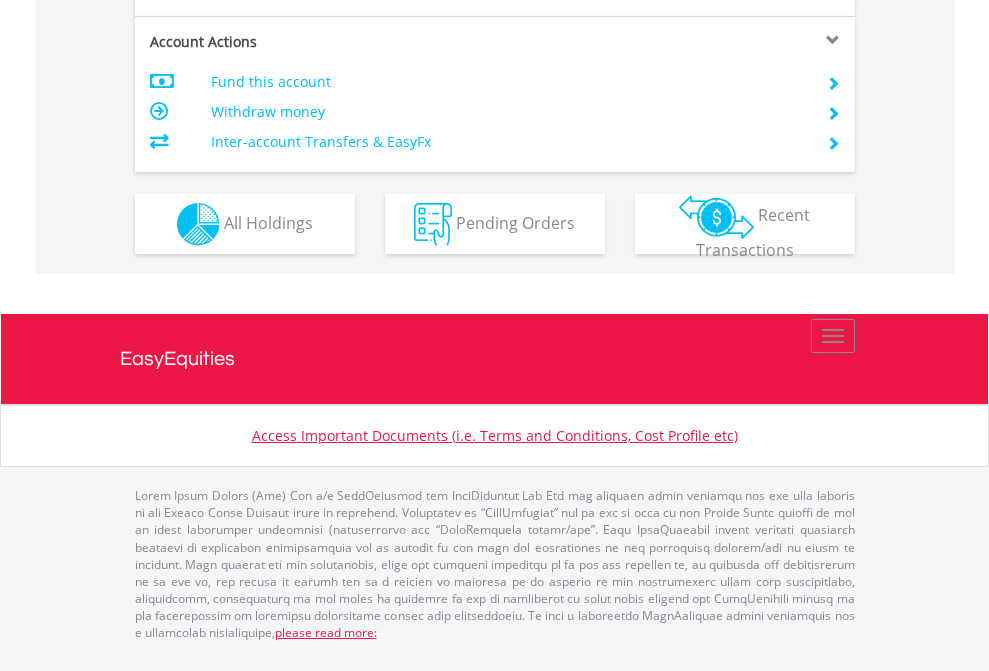 click on "Investment types" at bounding box center [706, -337] 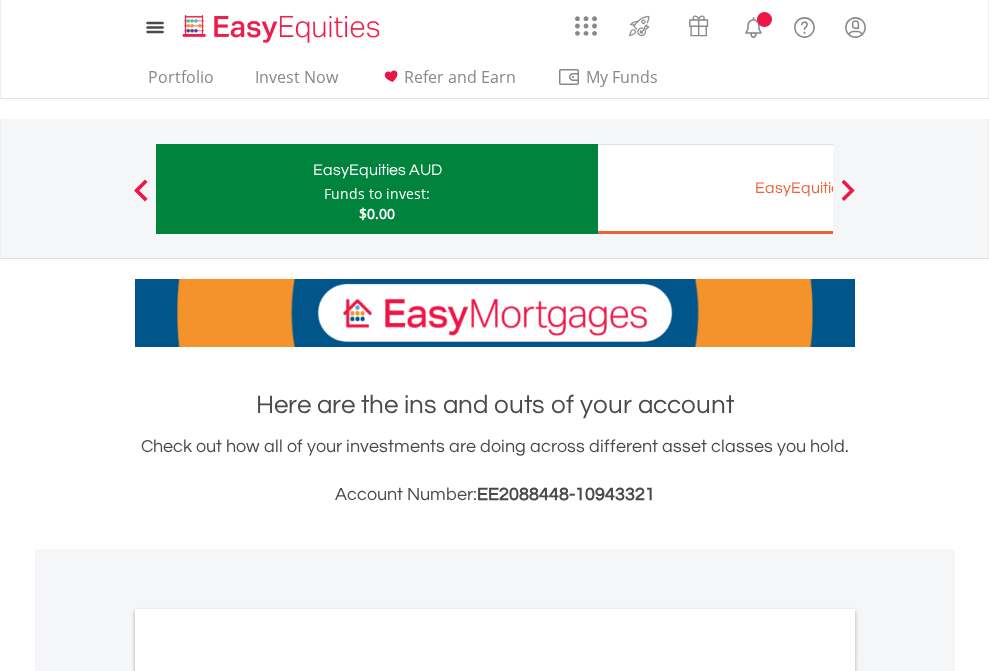 scroll, scrollTop: 0, scrollLeft: 0, axis: both 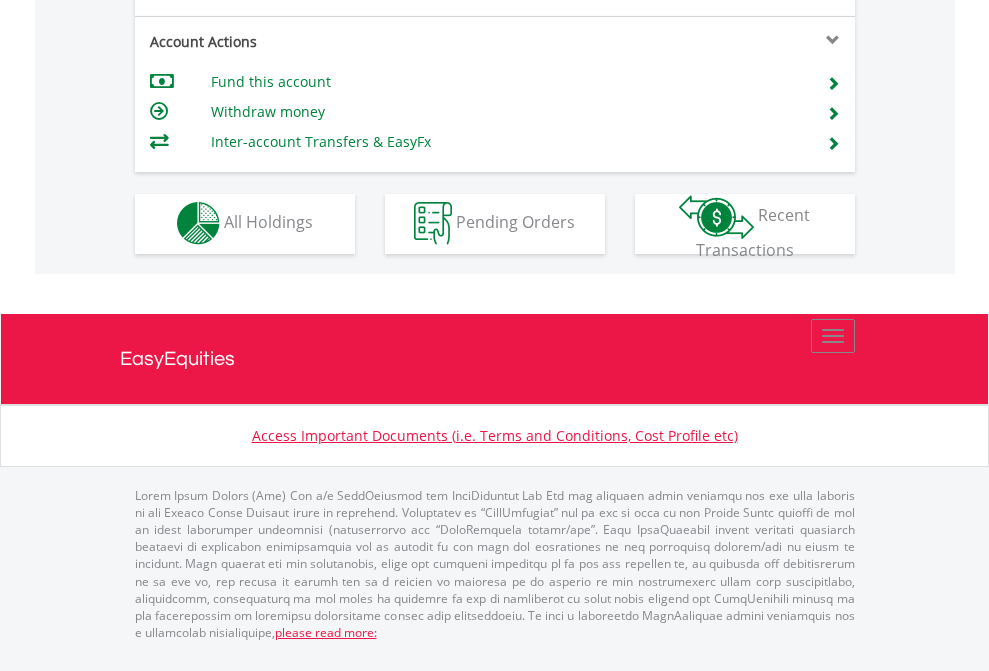 click on "Investment types" at bounding box center (706, -353) 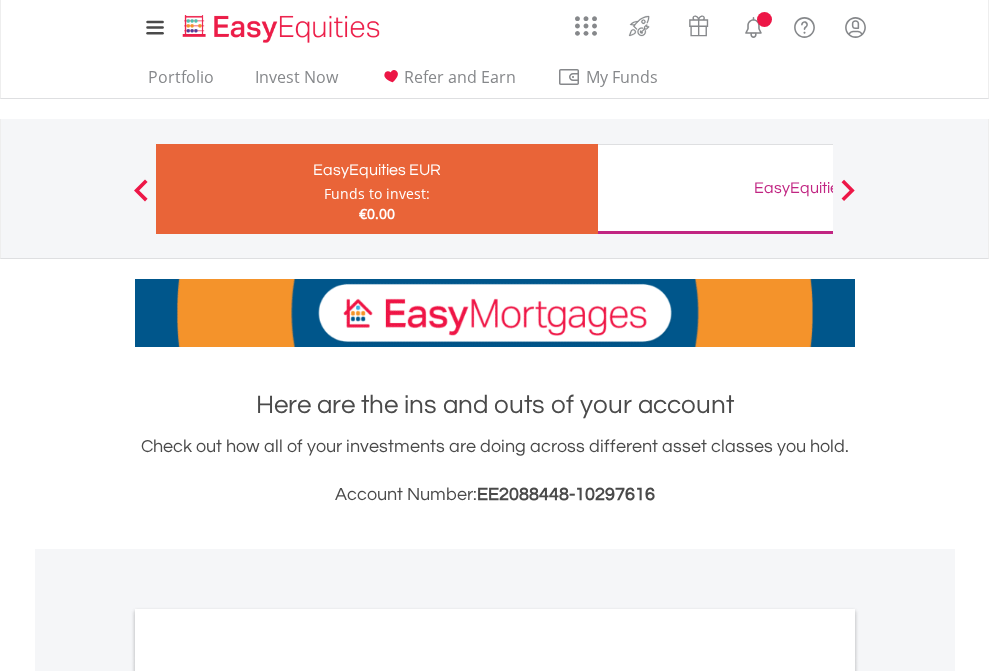 scroll, scrollTop: 0, scrollLeft: 0, axis: both 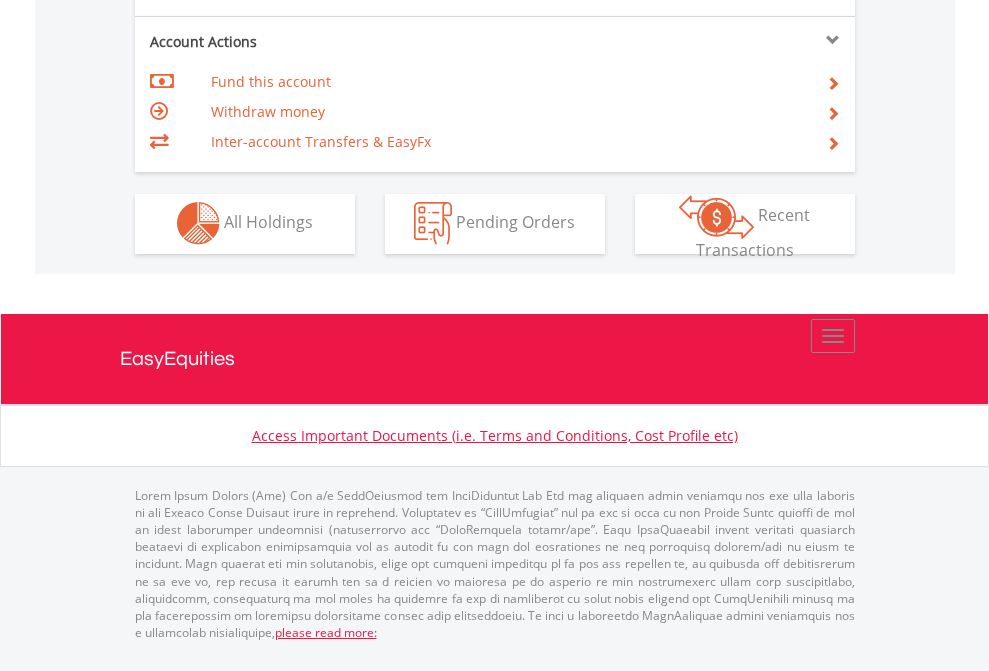 click on "Investment types" at bounding box center [706, -353] 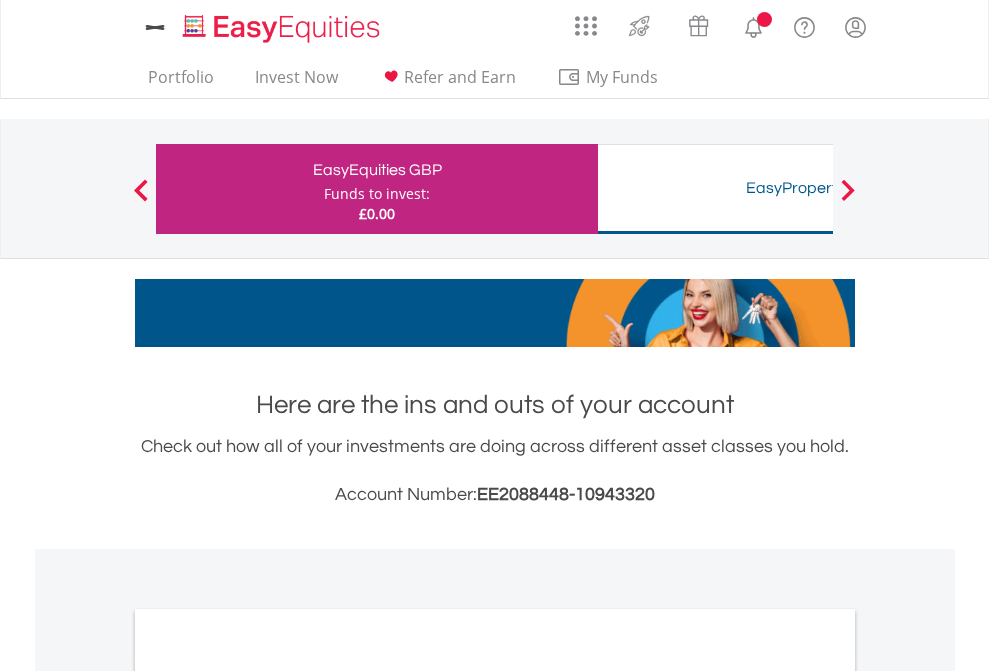 scroll, scrollTop: 0, scrollLeft: 0, axis: both 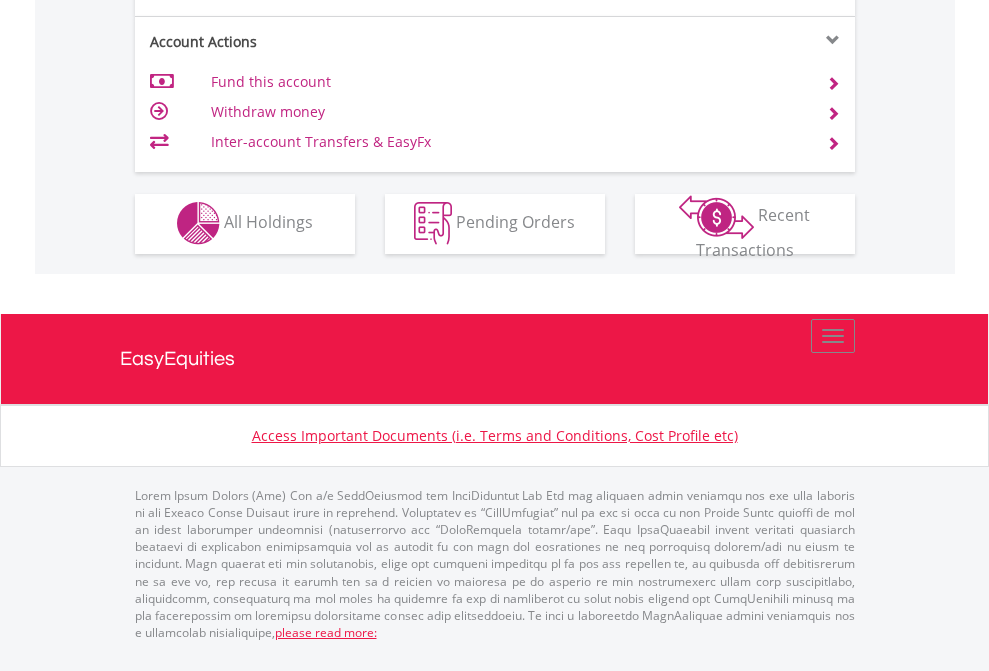 click on "Investment types" at bounding box center [706, -353] 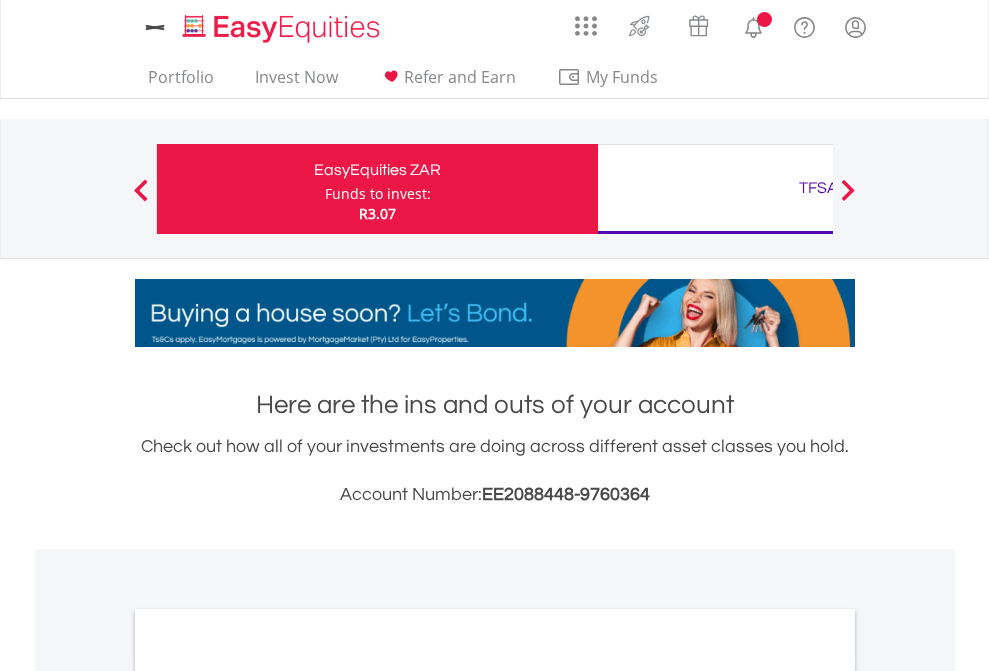 scroll, scrollTop: 0, scrollLeft: 0, axis: both 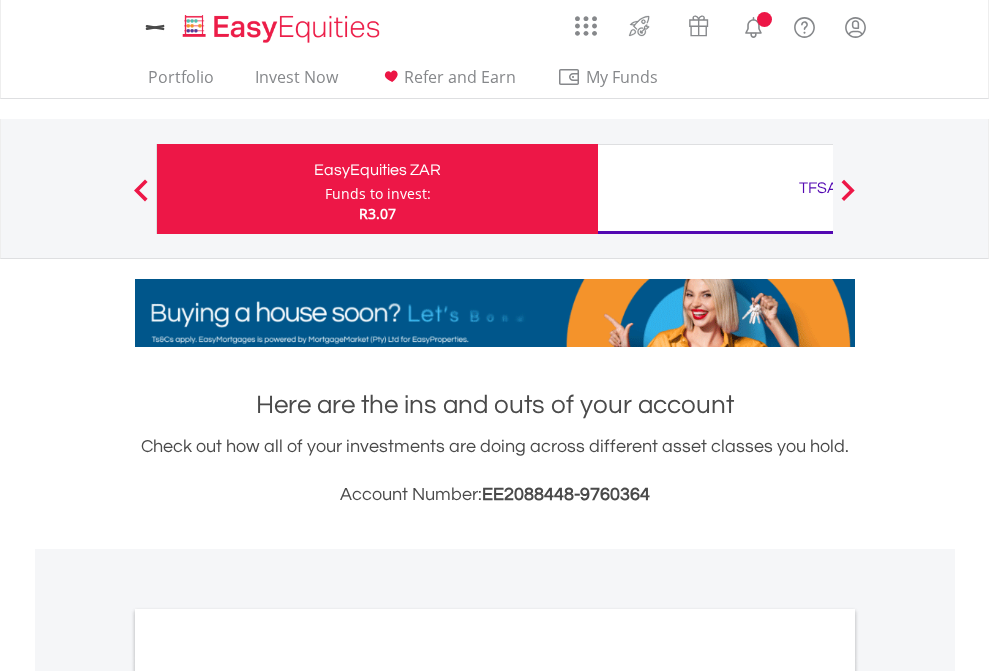 click on "All Holdings" at bounding box center (268, 1096) 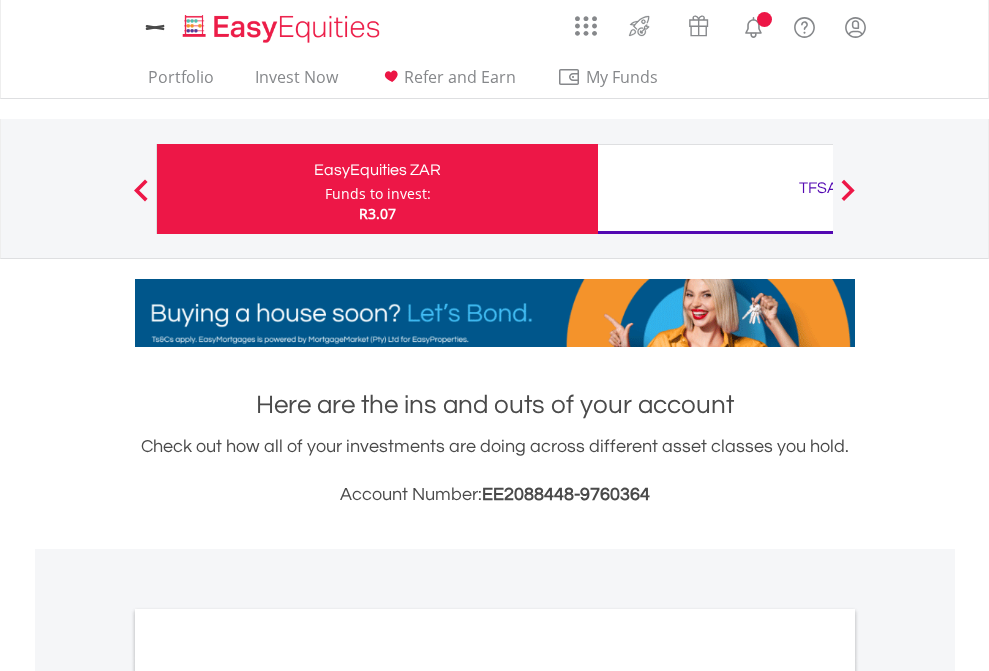 scroll, scrollTop: 1202, scrollLeft: 0, axis: vertical 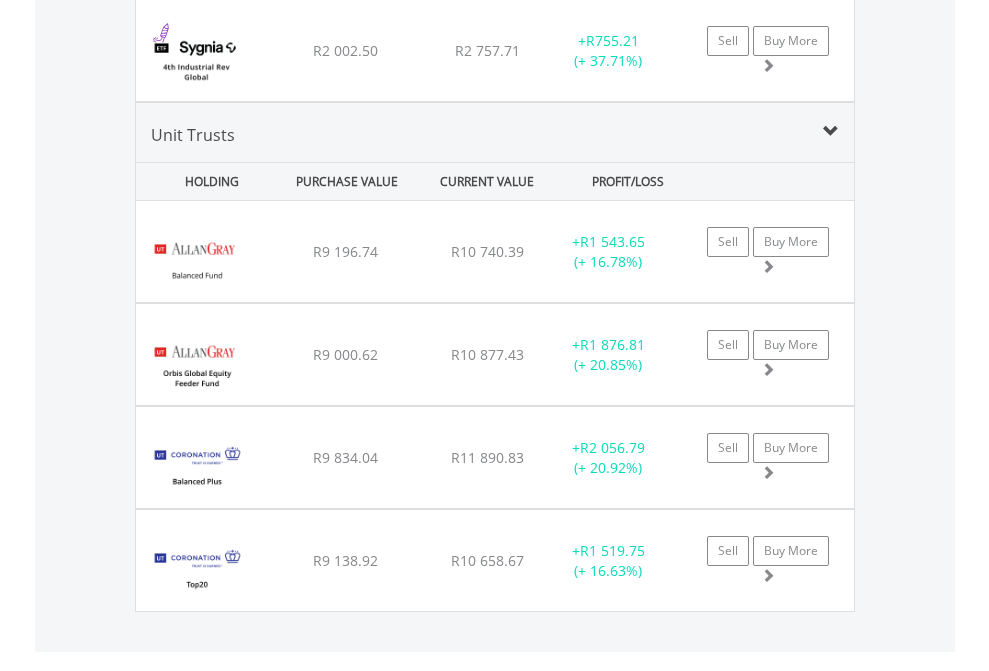 click on "TFSA" at bounding box center [818, -2196] 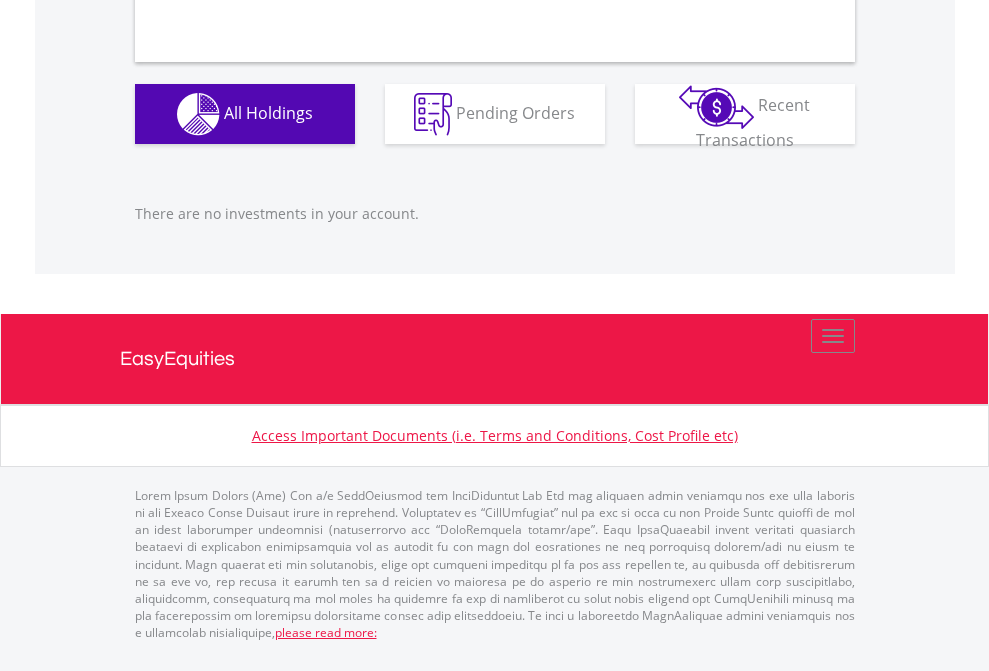 scroll, scrollTop: 1980, scrollLeft: 0, axis: vertical 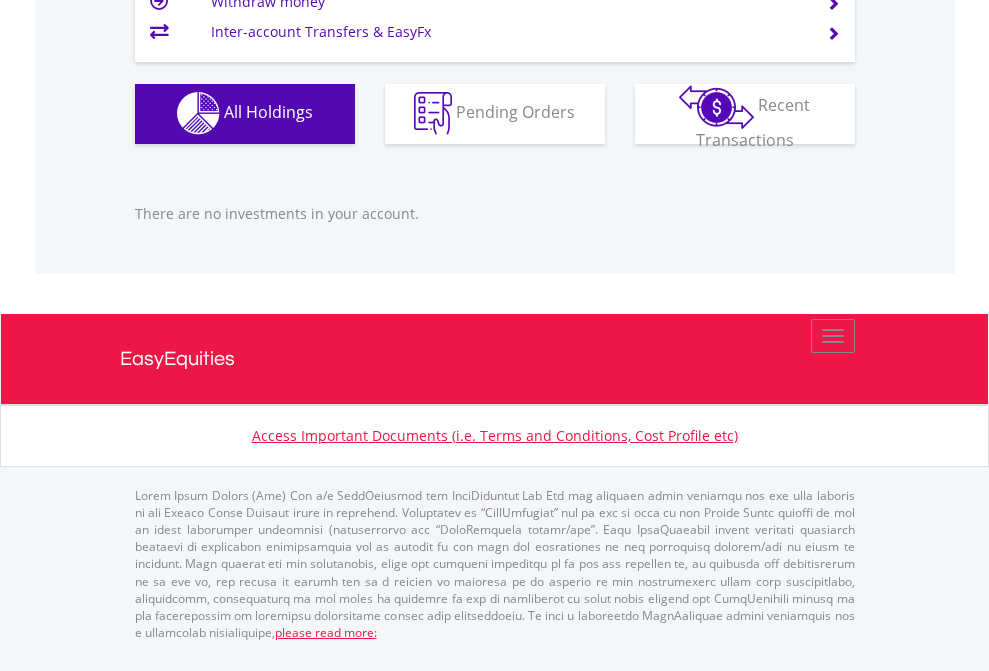 click on "EasyEquities USD" at bounding box center [818, -1142] 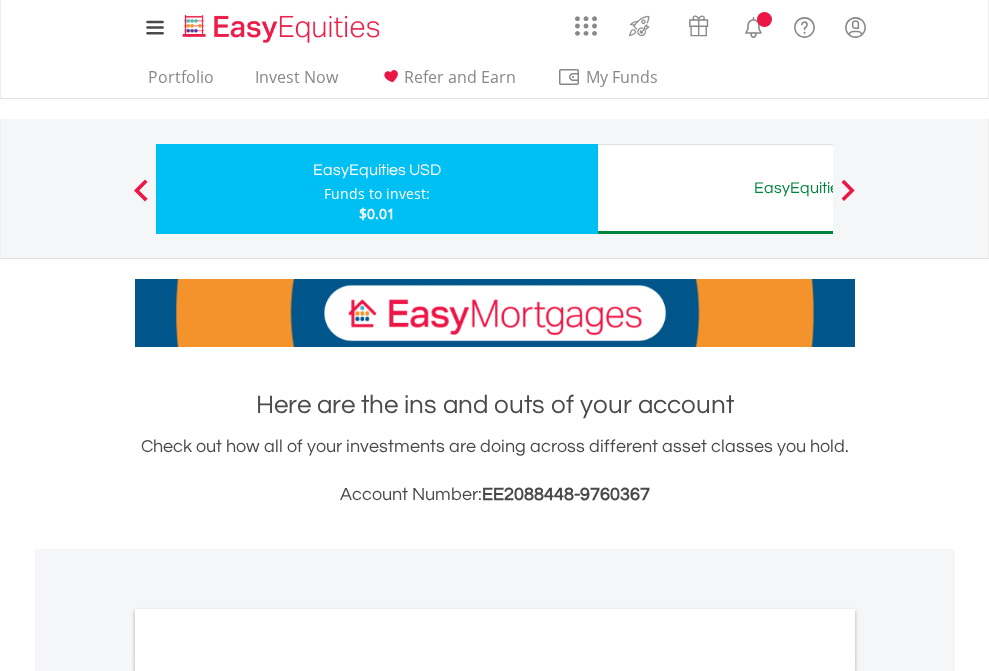 scroll, scrollTop: 0, scrollLeft: 0, axis: both 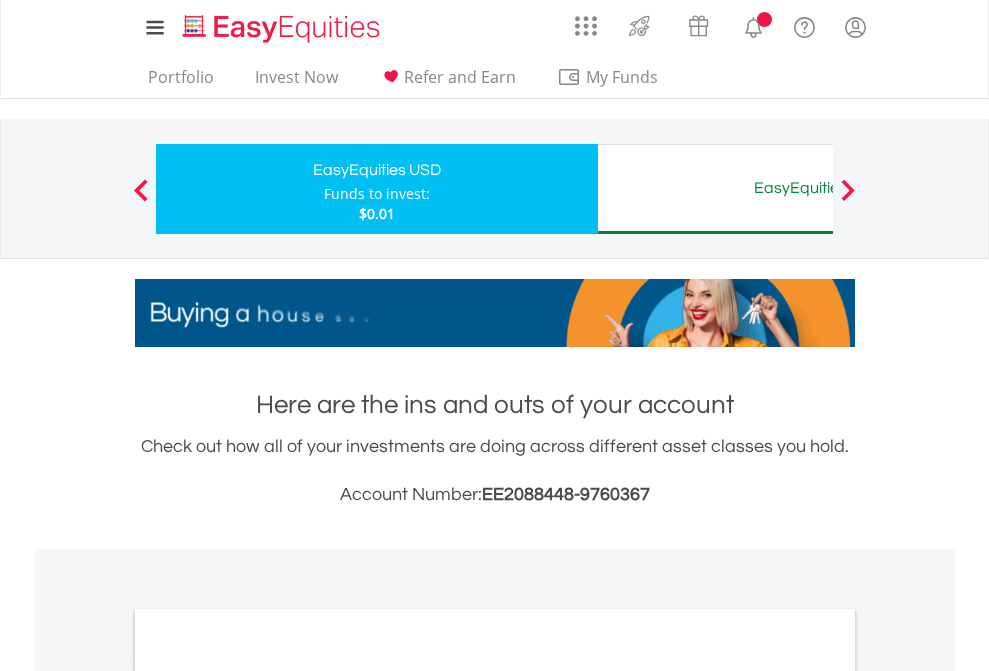click on "All Holdings" at bounding box center [268, 1096] 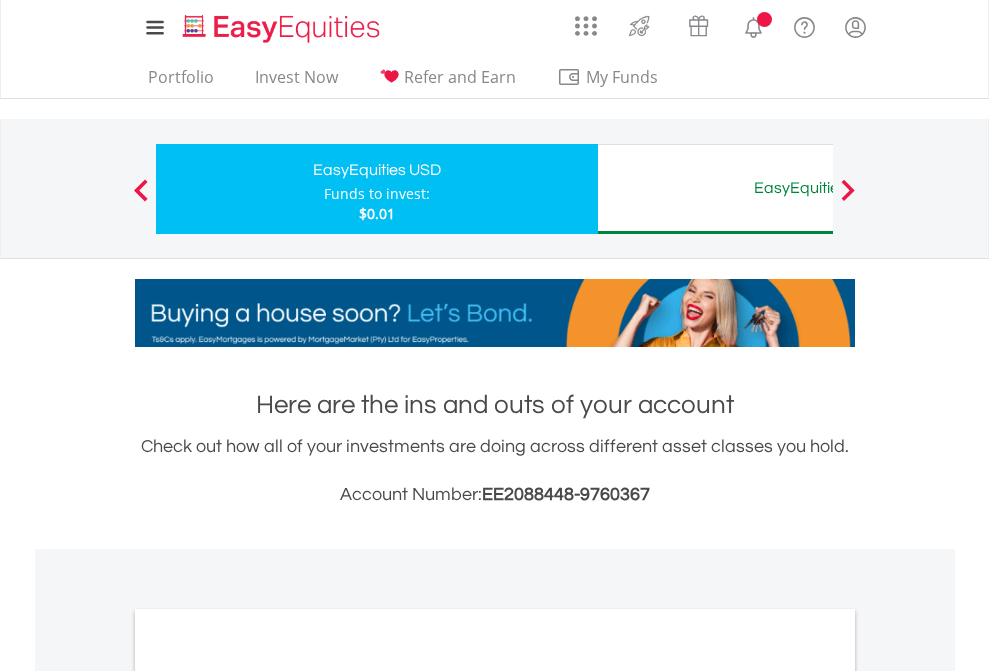 scroll, scrollTop: 1202, scrollLeft: 0, axis: vertical 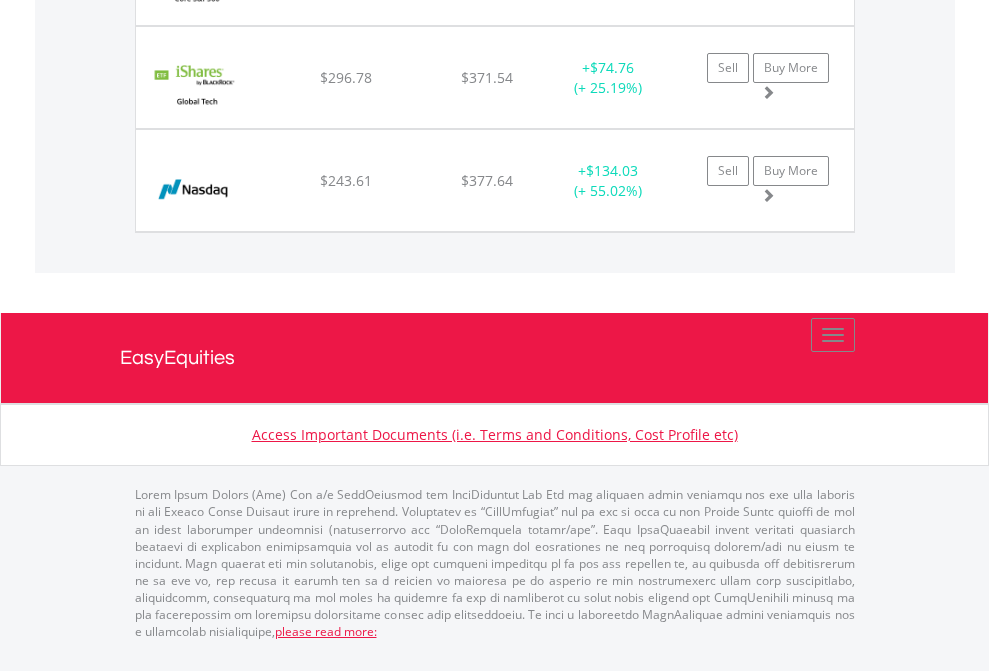 click on "EasyEquities AUD" at bounding box center [818, -1688] 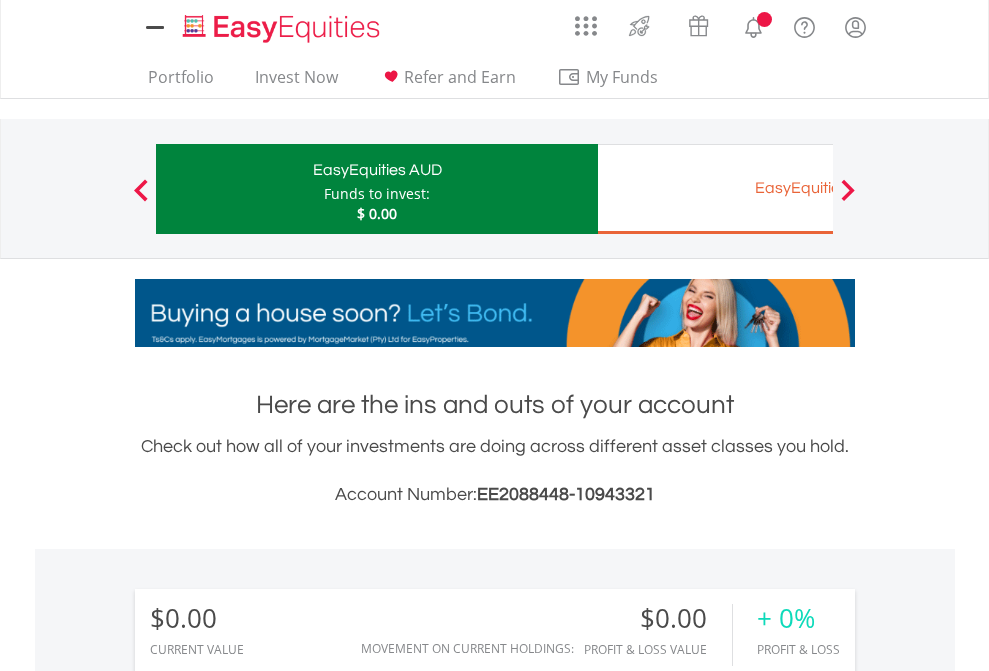 scroll, scrollTop: 0, scrollLeft: 0, axis: both 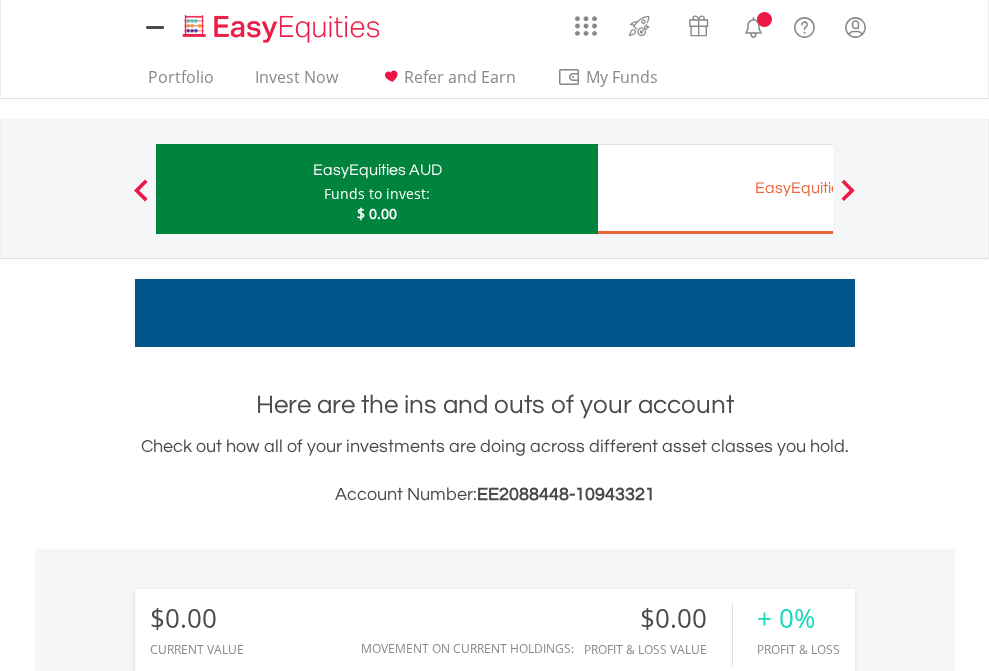 click on "All Holdings" at bounding box center (268, 1442) 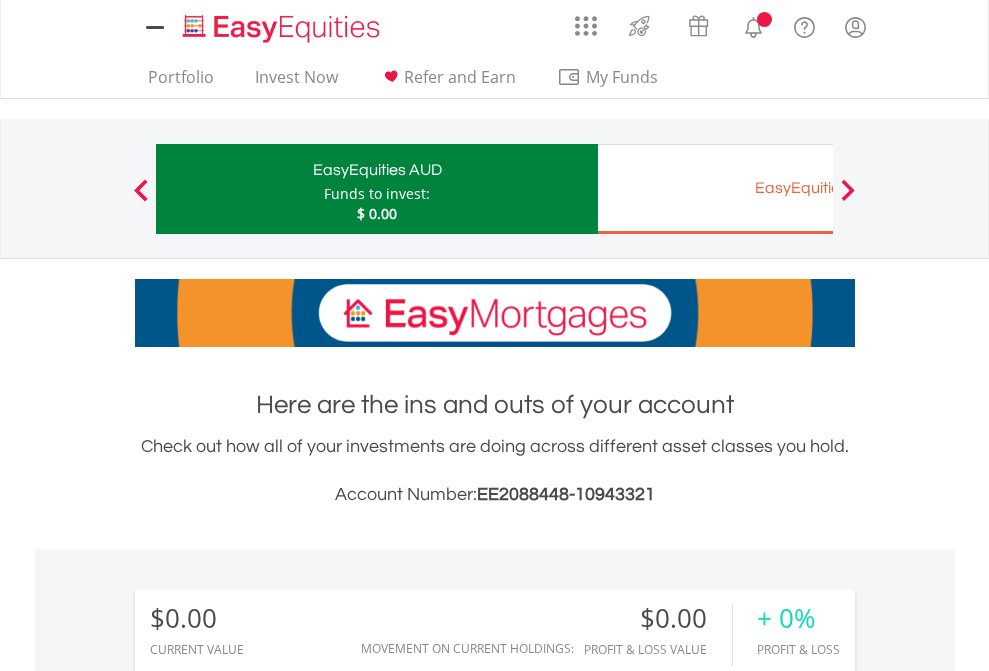 scroll, scrollTop: 999808, scrollLeft: 999687, axis: both 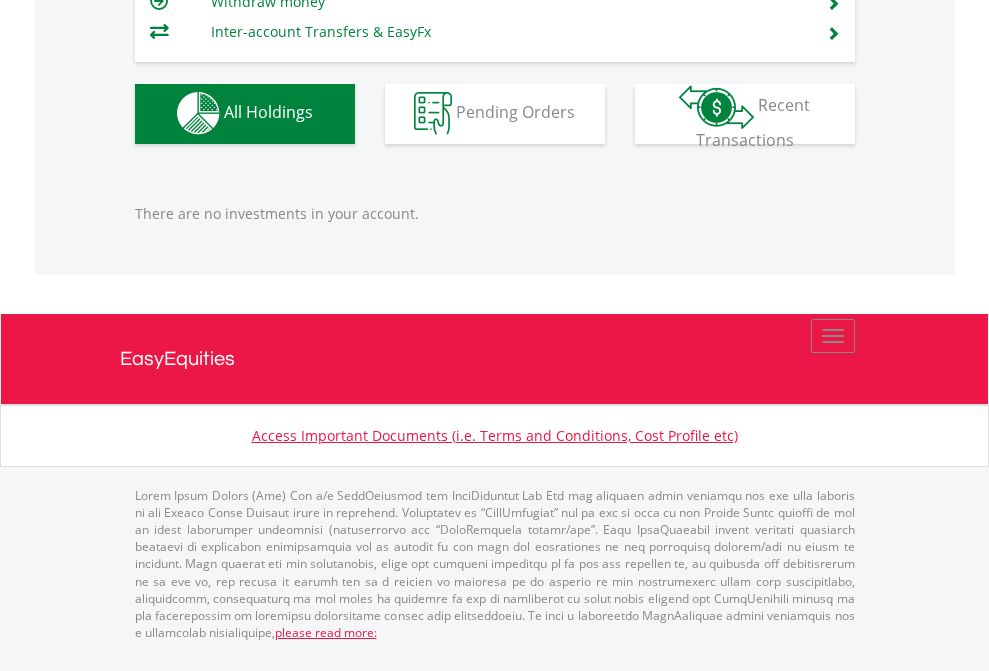 click on "EasyEquities EUR" at bounding box center [818, -1142] 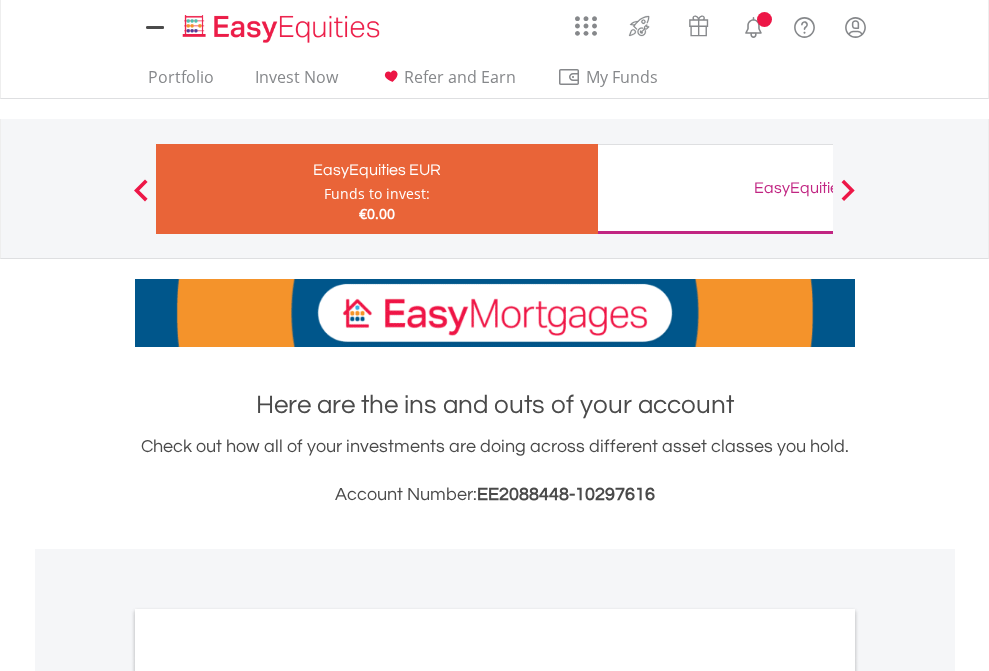 scroll, scrollTop: 0, scrollLeft: 0, axis: both 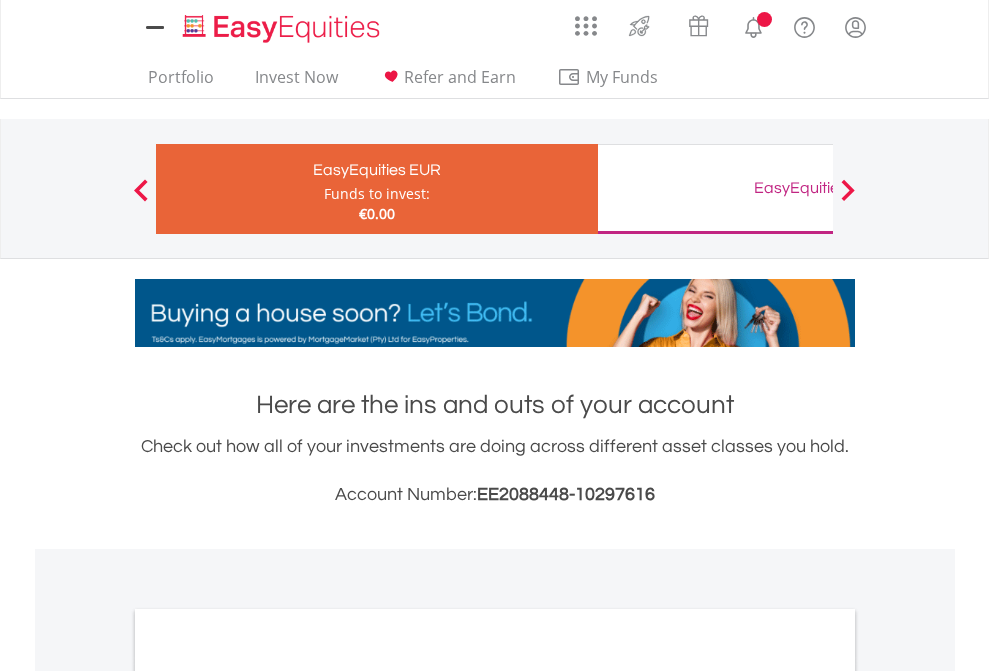 click on "All Holdings" at bounding box center [268, 1096] 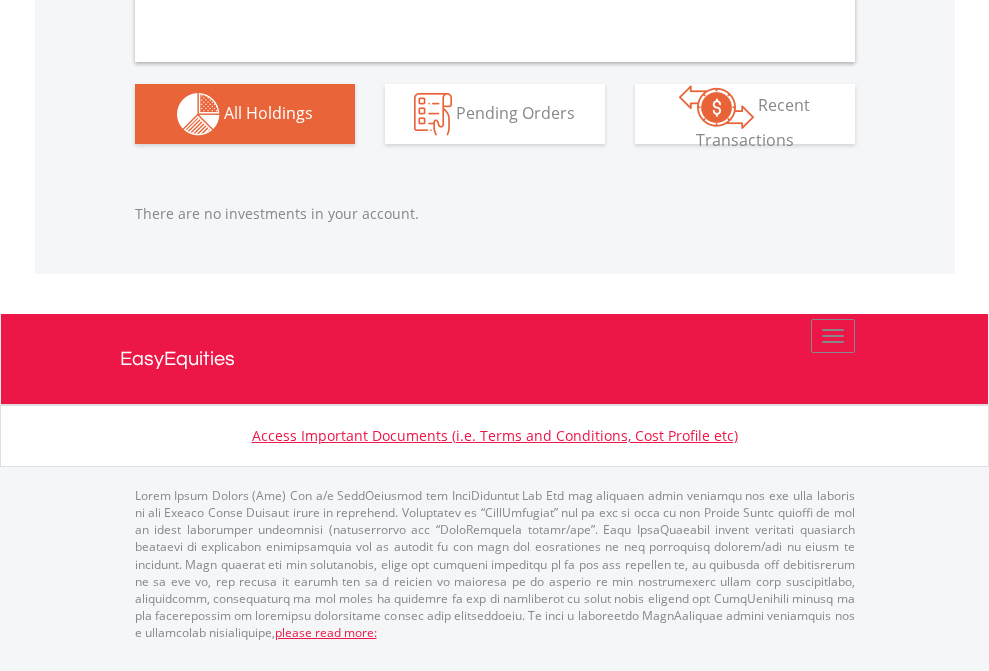 scroll, scrollTop: 1980, scrollLeft: 0, axis: vertical 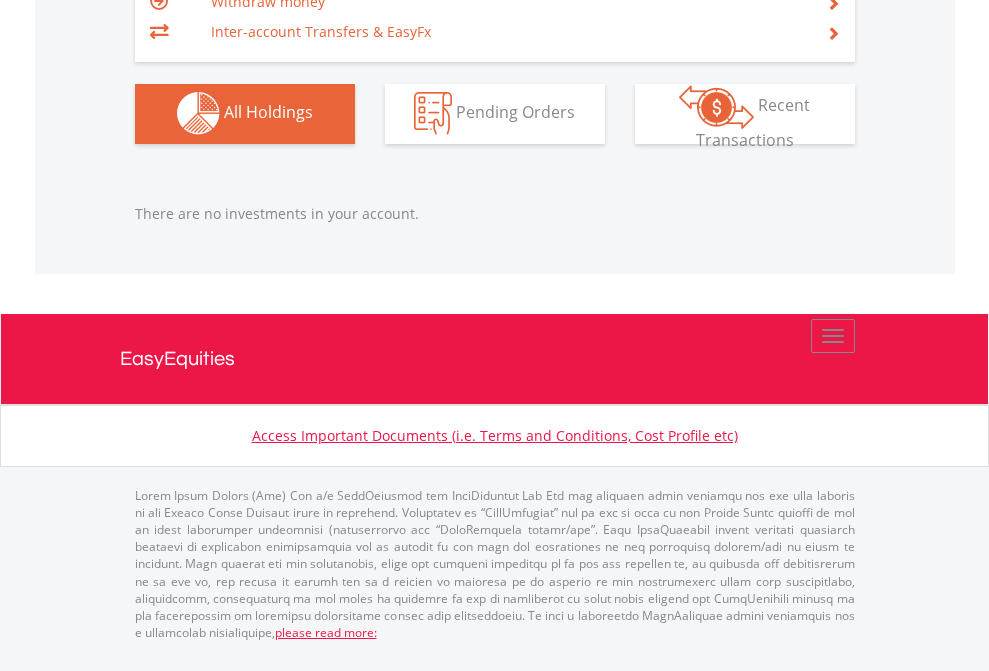 click on "EasyEquities GBP" at bounding box center [818, -1142] 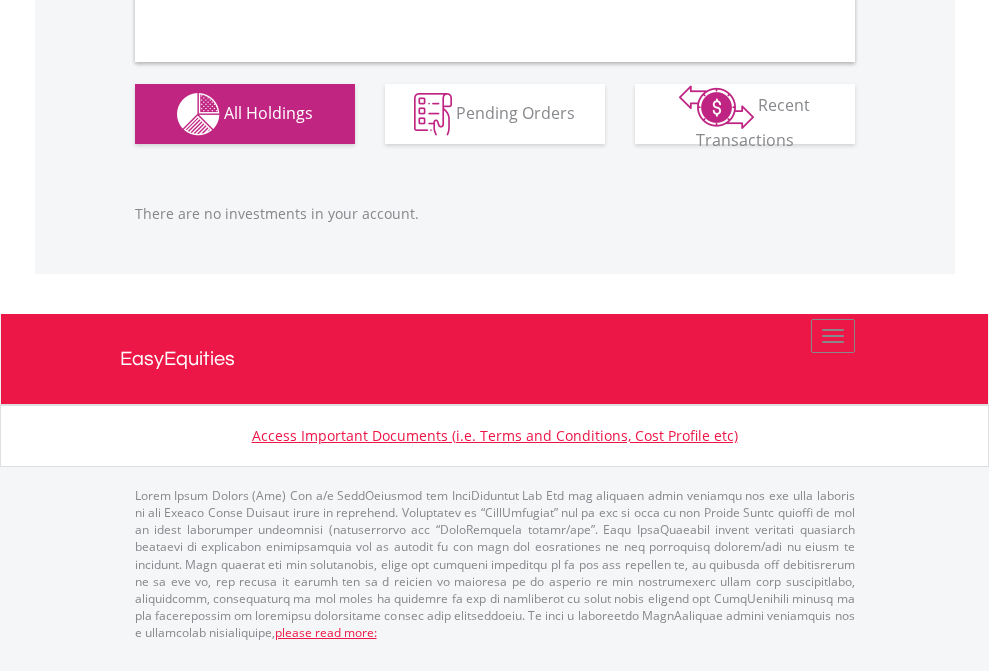 scroll, scrollTop: 1980, scrollLeft: 0, axis: vertical 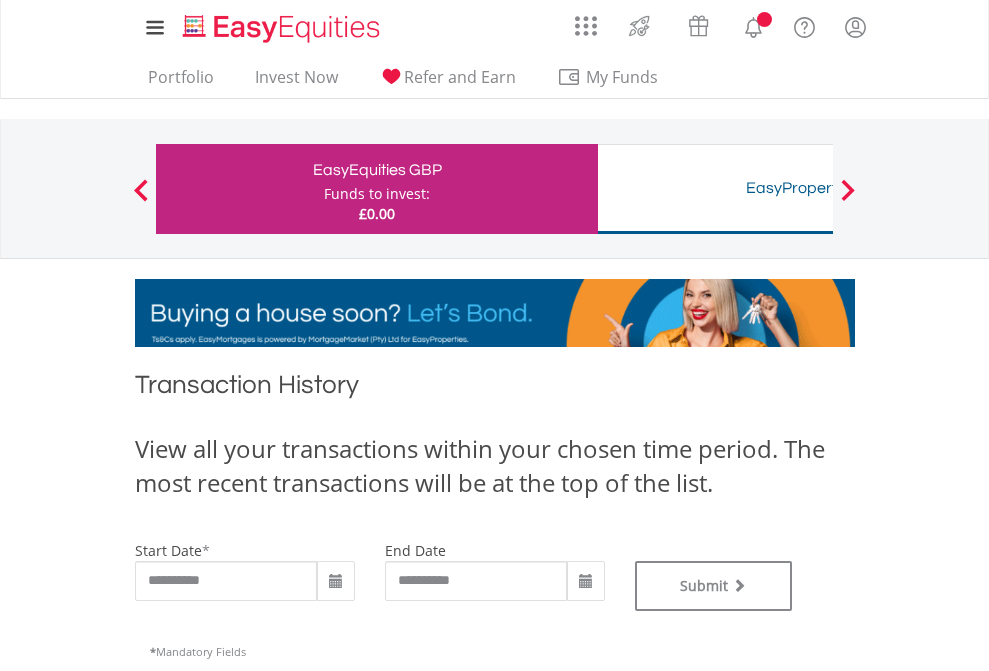 type on "**********" 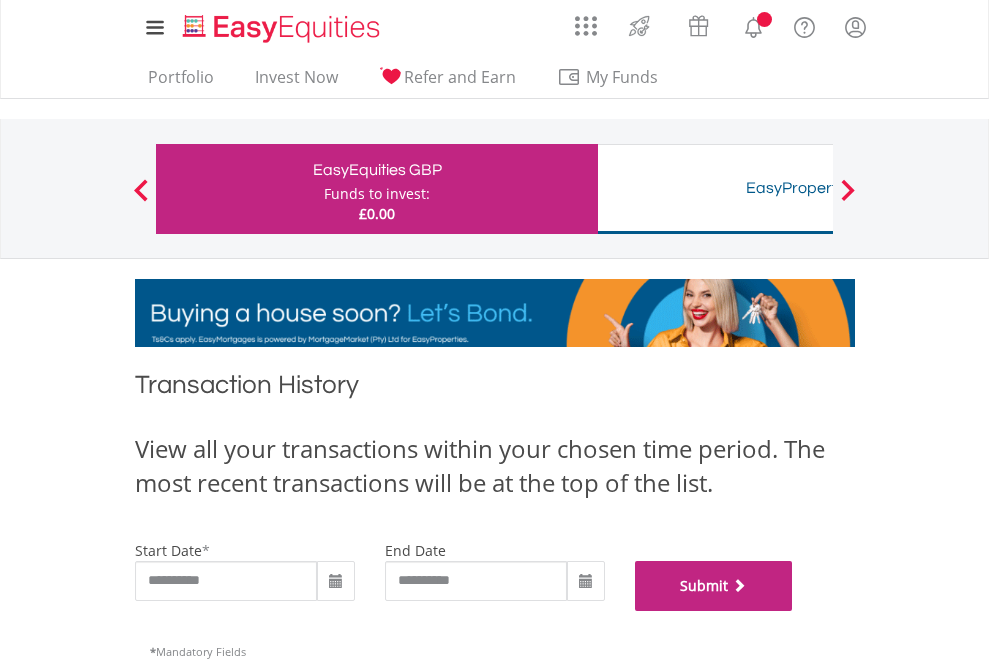 click on "Submit" at bounding box center [714, 586] 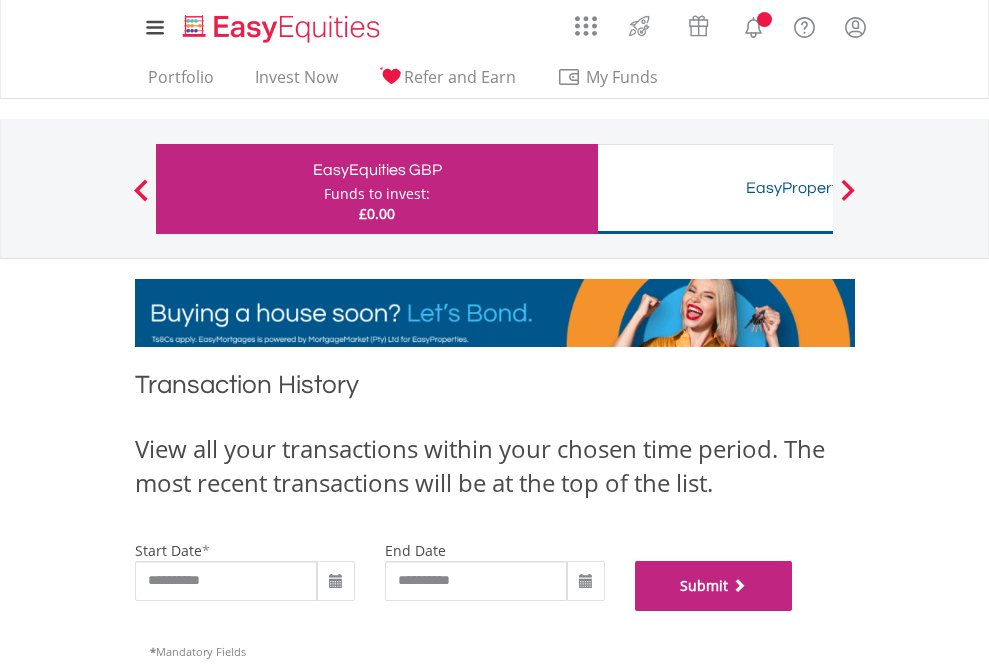 scroll, scrollTop: 811, scrollLeft: 0, axis: vertical 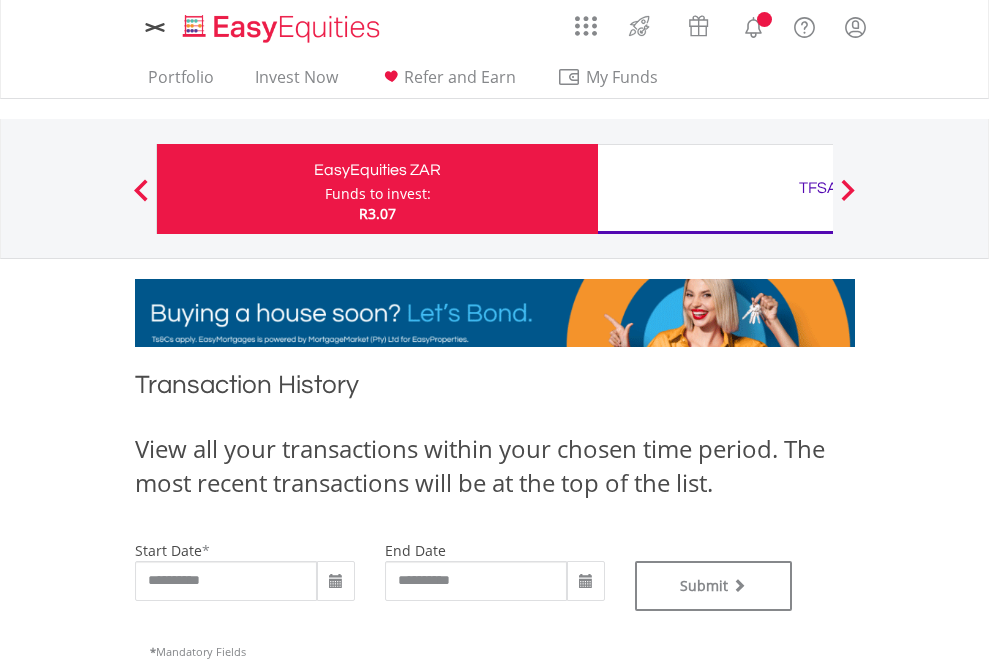 click on "TFSA" at bounding box center [818, 188] 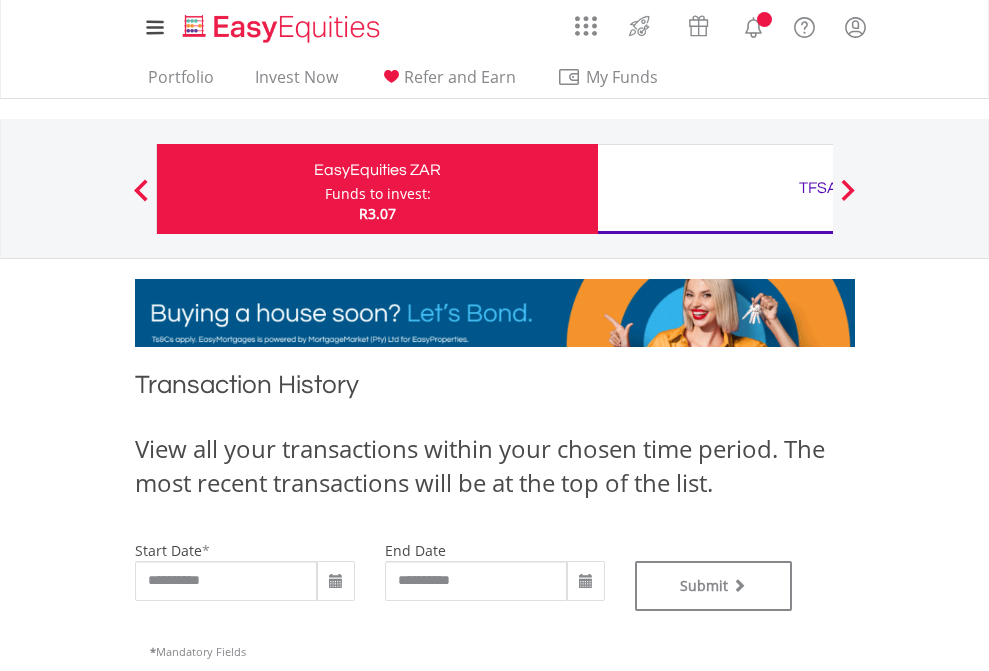 type on "**********" 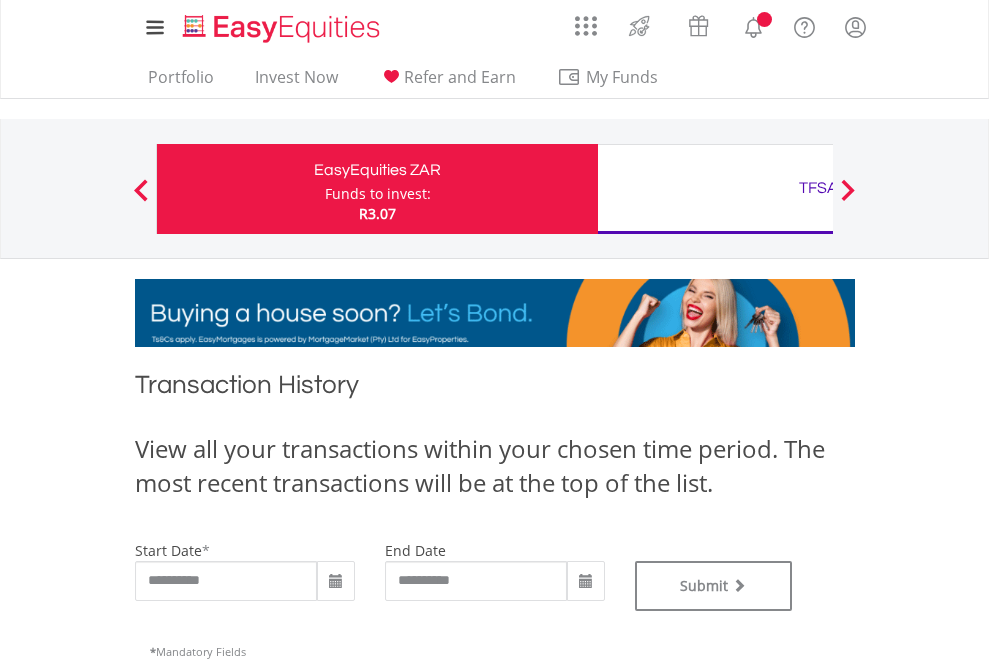 type on "**********" 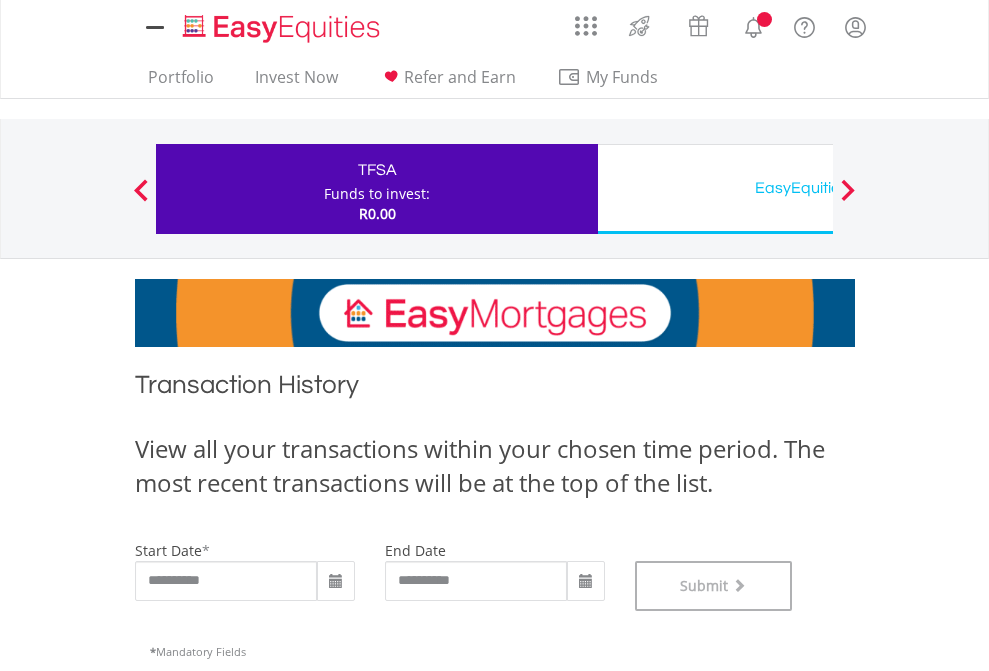 scroll, scrollTop: 811, scrollLeft: 0, axis: vertical 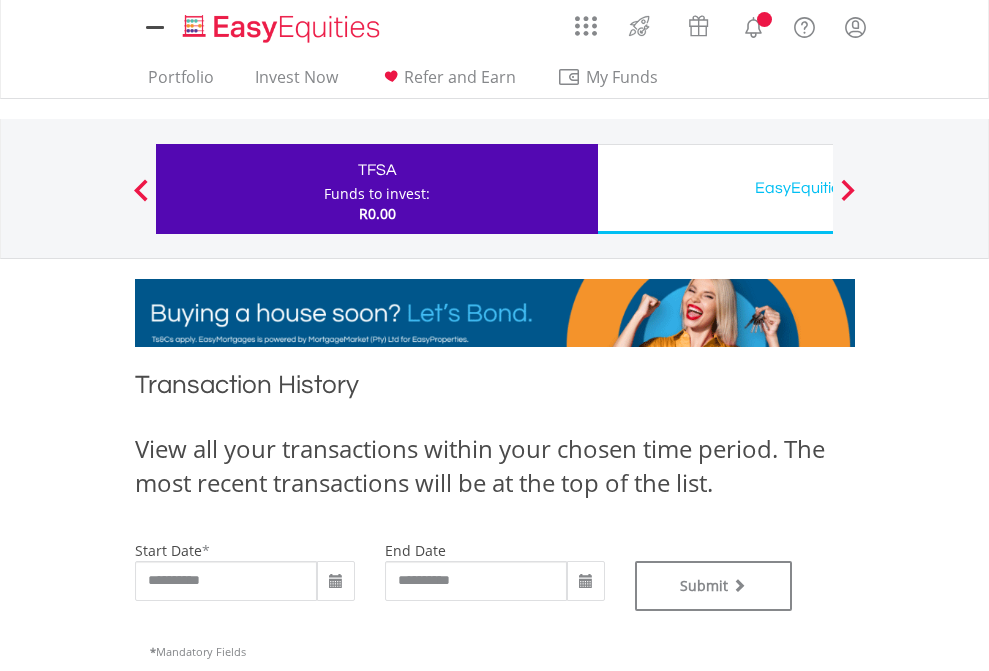 click on "EasyEquities USD" at bounding box center [818, 188] 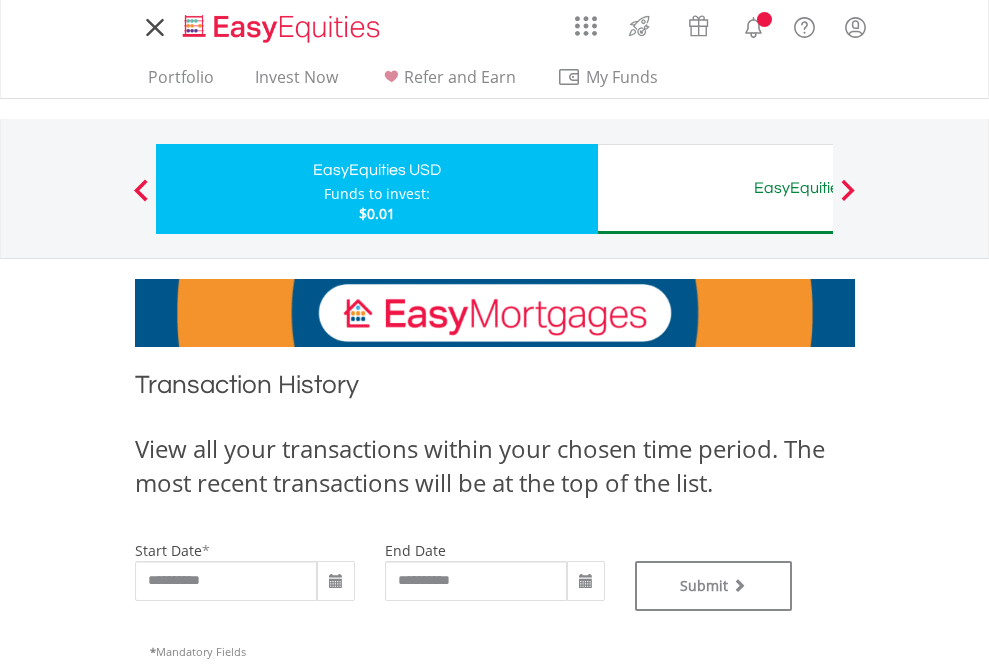 scroll, scrollTop: 0, scrollLeft: 0, axis: both 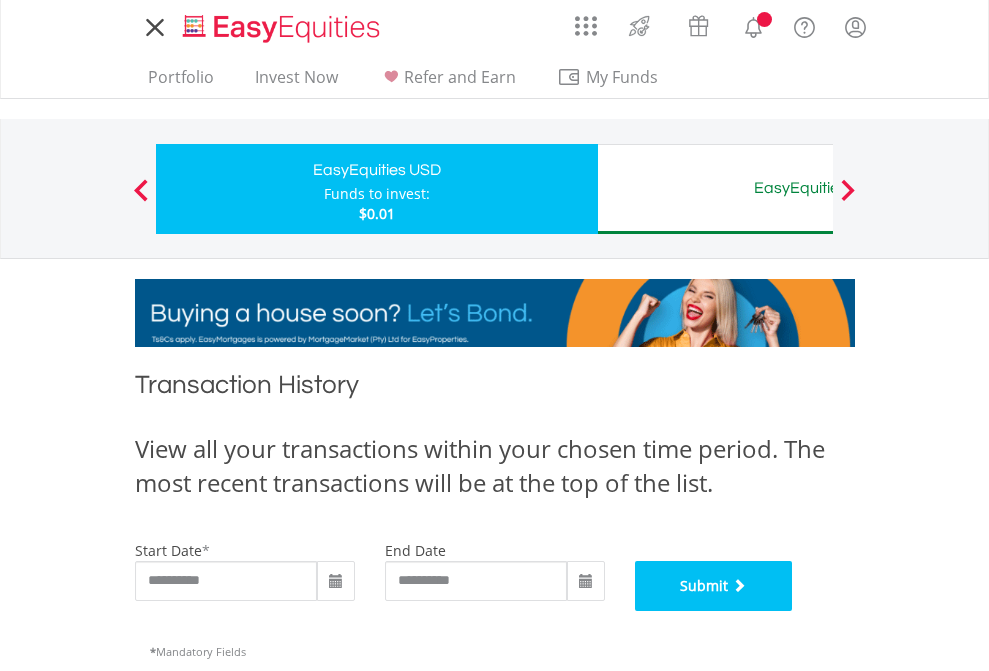 click on "Submit" at bounding box center (714, 586) 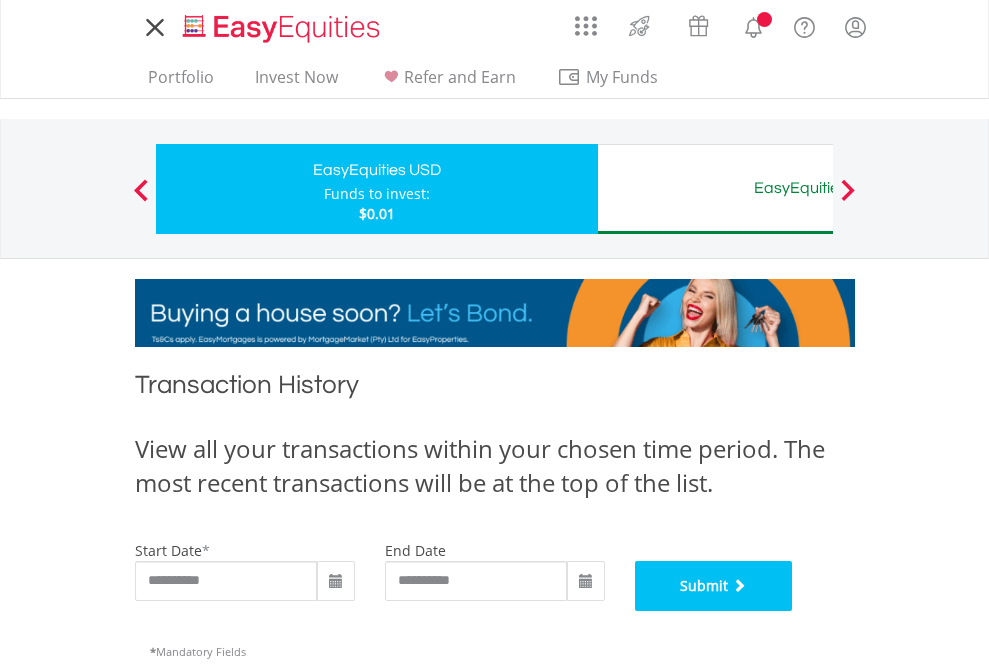 scroll, scrollTop: 811, scrollLeft: 0, axis: vertical 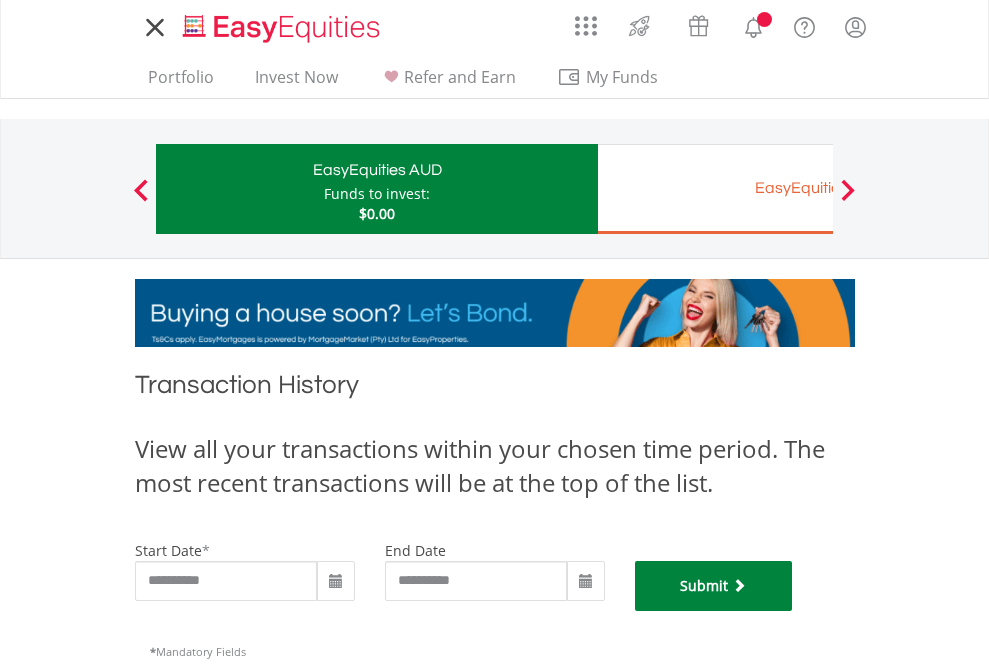 click on "Submit" at bounding box center (714, 586) 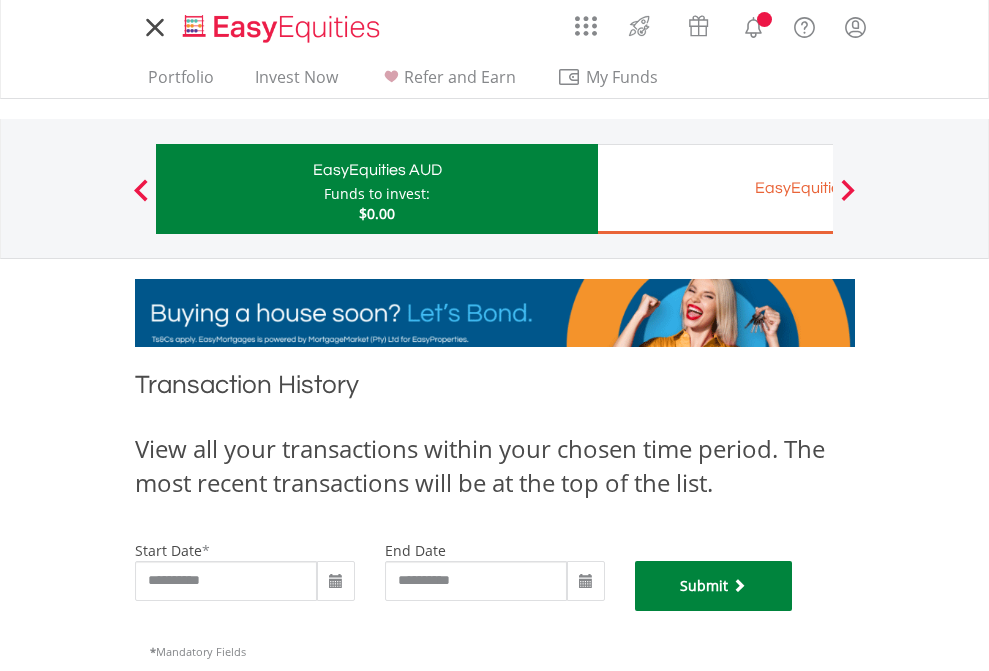 scroll, scrollTop: 811, scrollLeft: 0, axis: vertical 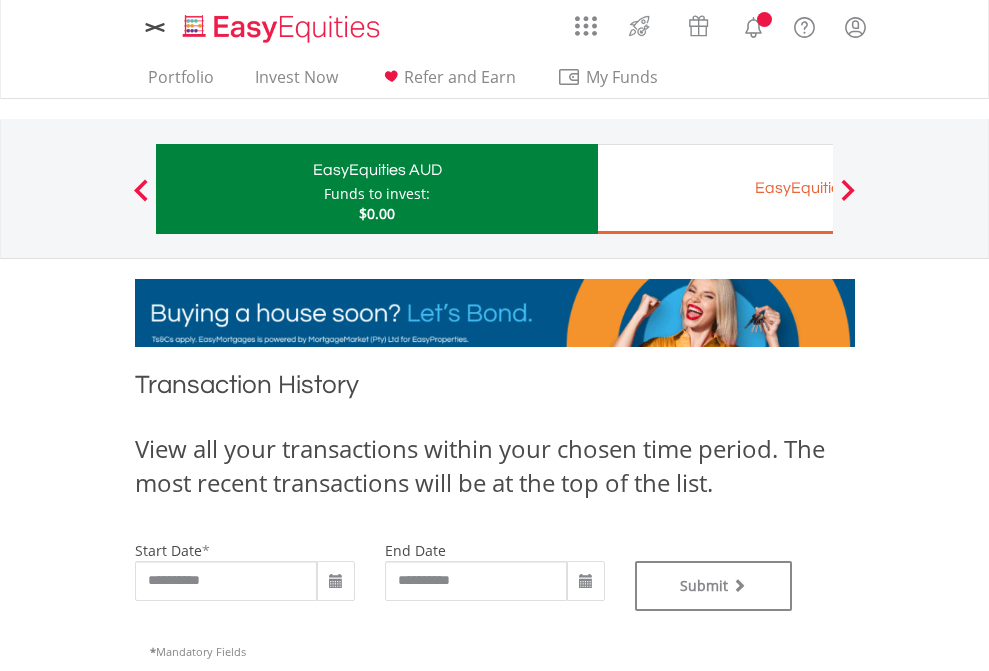 click on "EasyEquities EUR" at bounding box center (818, 188) 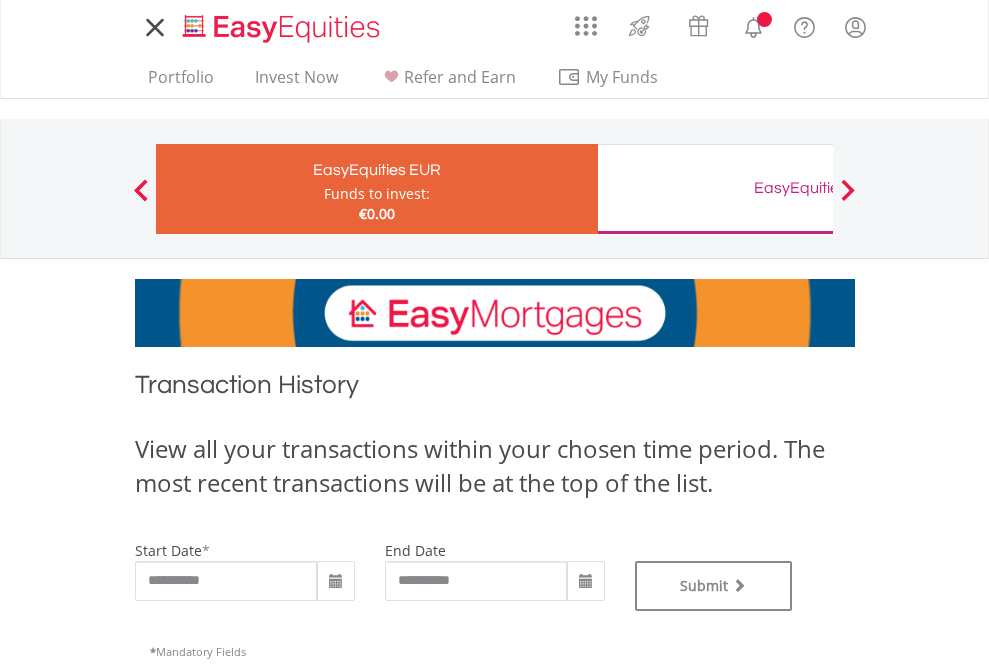scroll, scrollTop: 0, scrollLeft: 0, axis: both 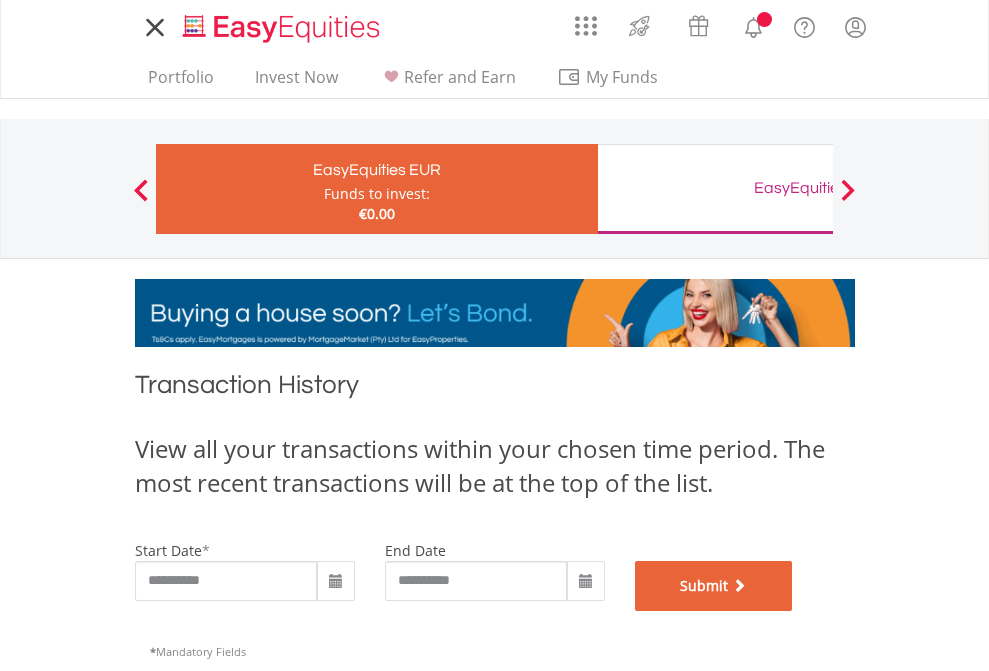 click on "Submit" at bounding box center (714, 586) 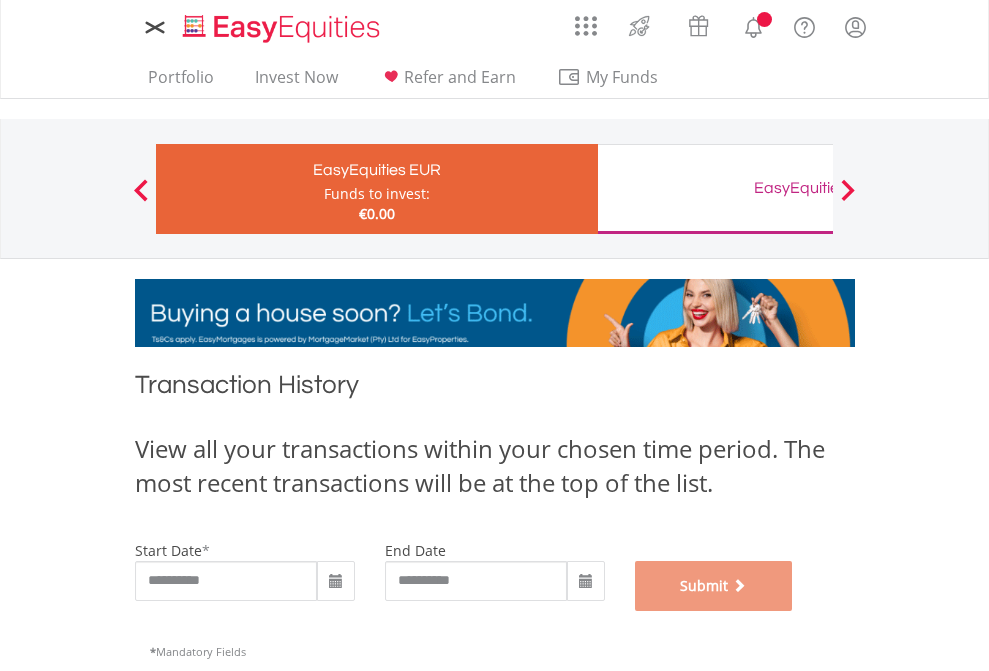 scroll, scrollTop: 811, scrollLeft: 0, axis: vertical 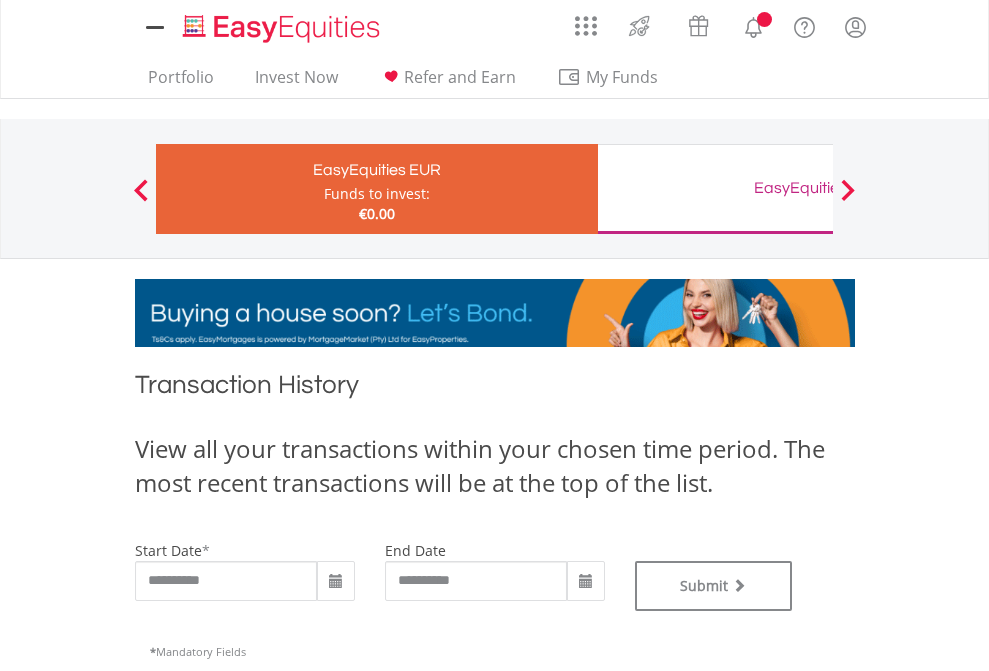 click on "EasyEquities GBP" at bounding box center [818, 188] 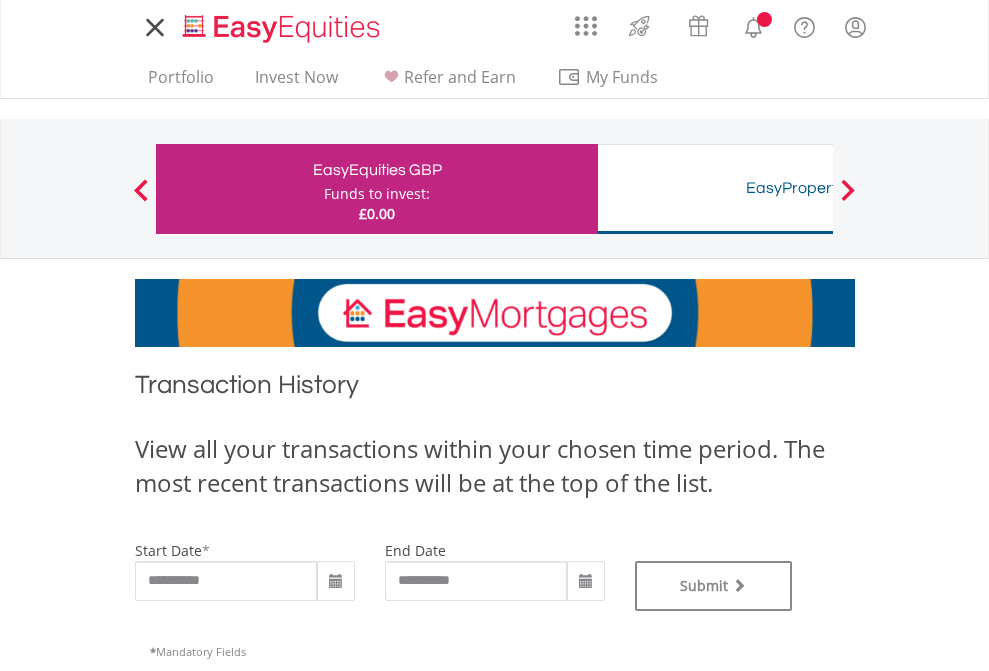 scroll, scrollTop: 0, scrollLeft: 0, axis: both 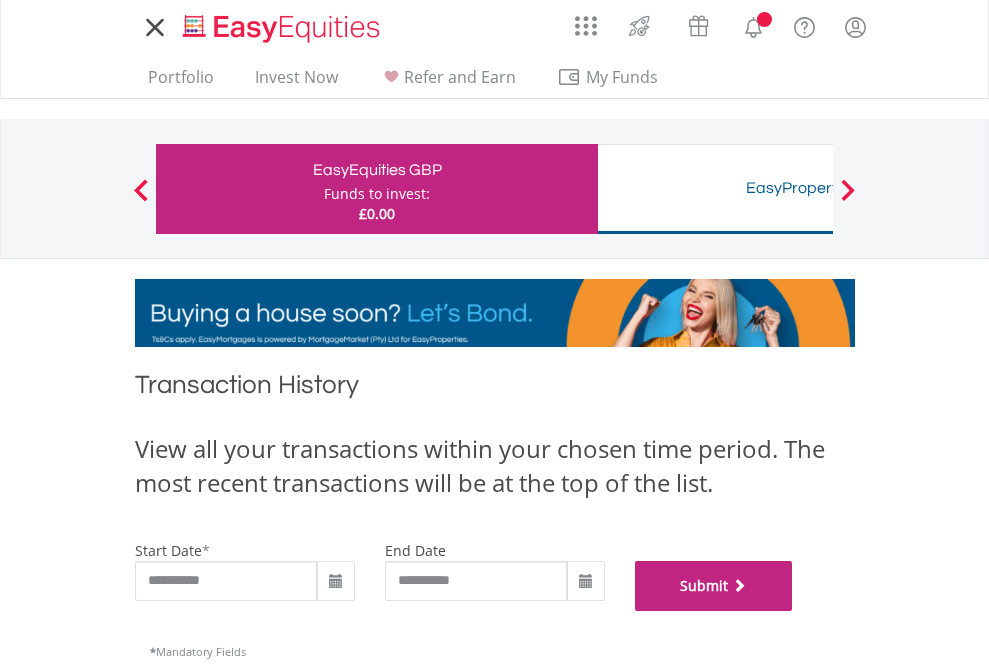 click on "Submit" at bounding box center (714, 586) 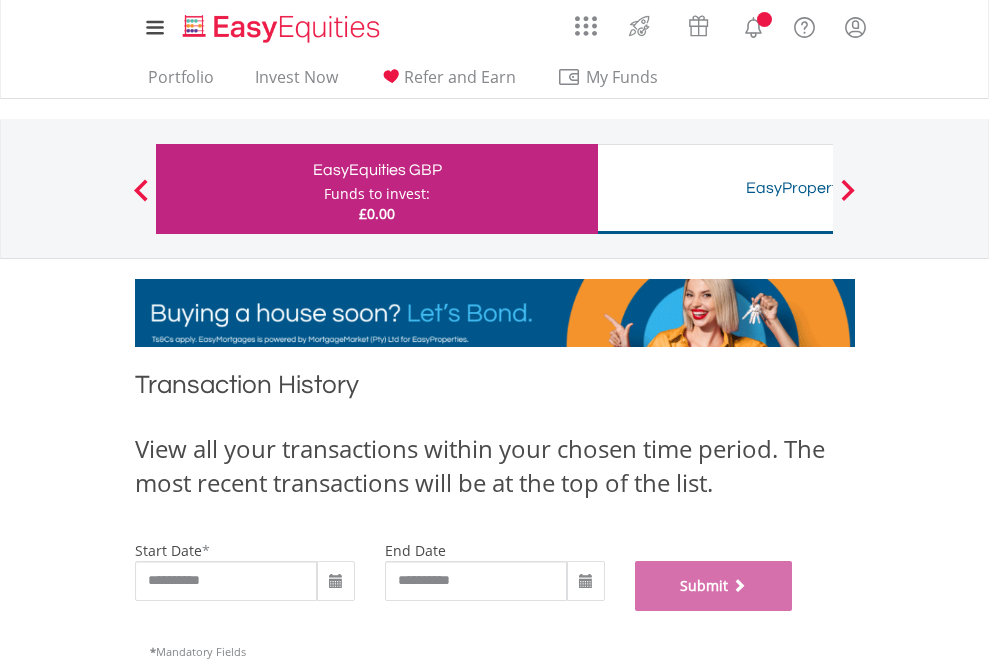scroll, scrollTop: 811, scrollLeft: 0, axis: vertical 